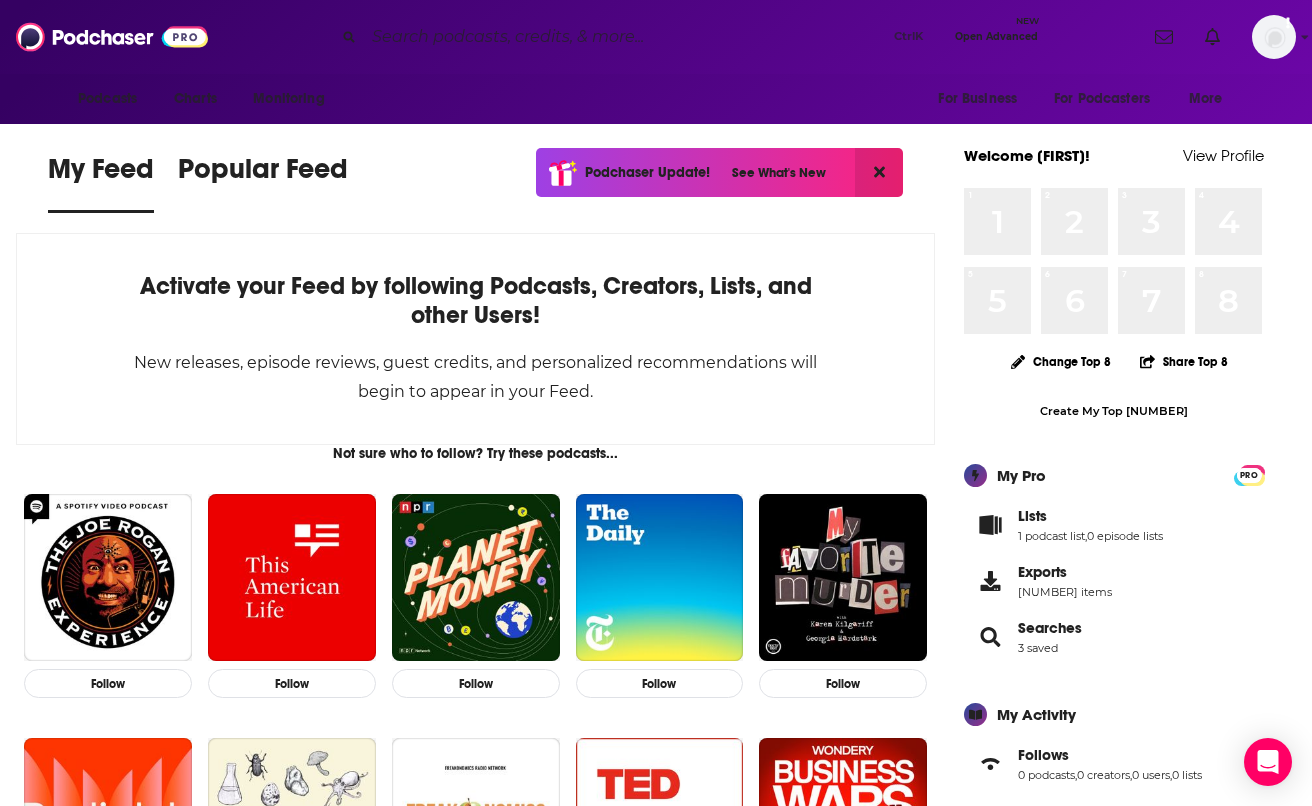 scroll, scrollTop: 0, scrollLeft: 0, axis: both 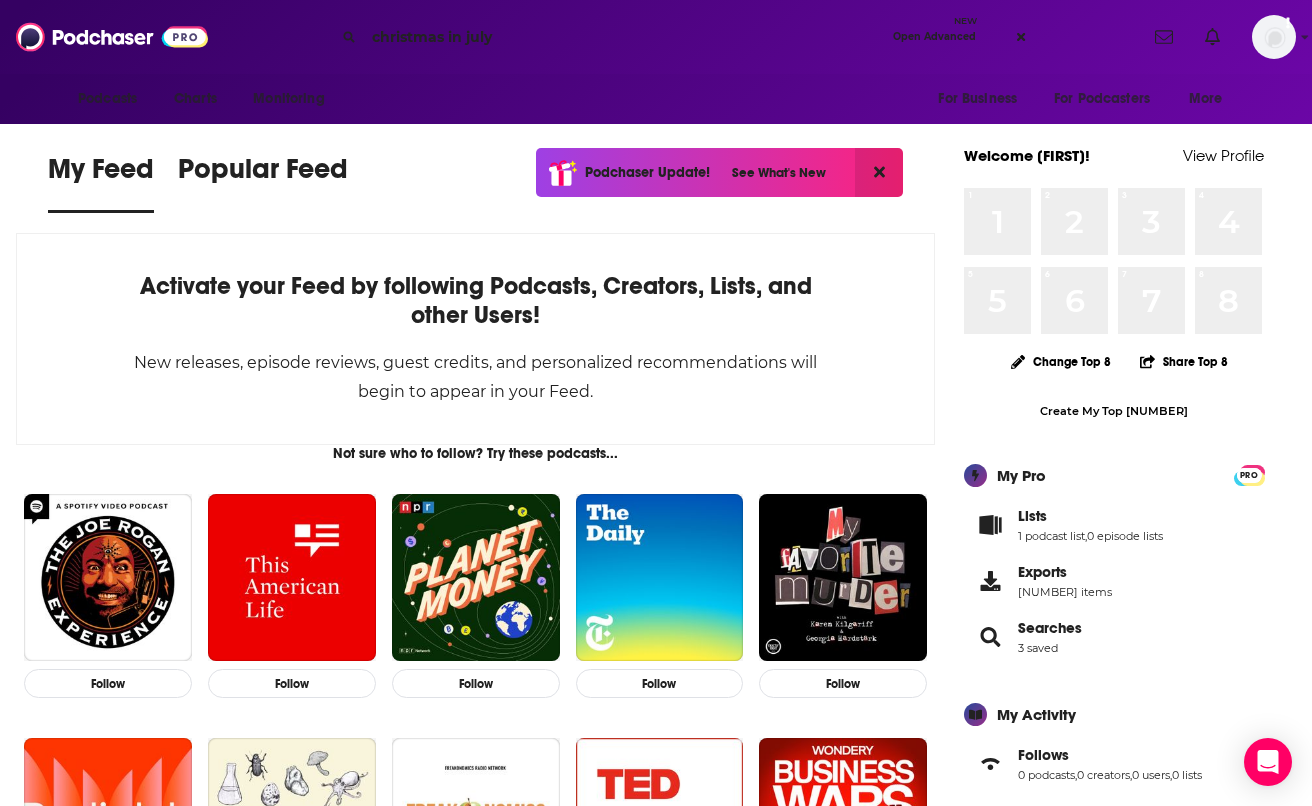 type on "christmas in july" 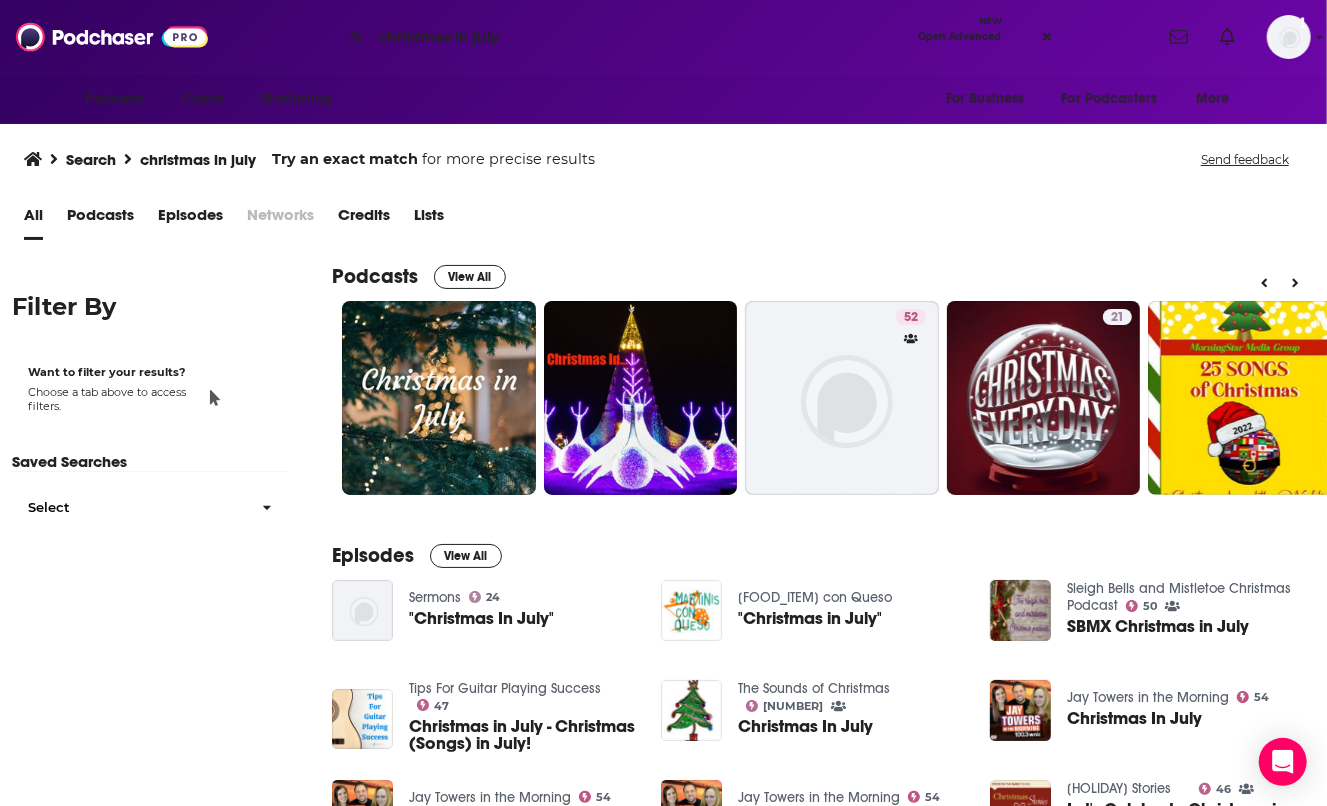 click on "Filter By Want to filter your results? Choose a tab above to access filters. Saved Searches Select" at bounding box center [150, 643] 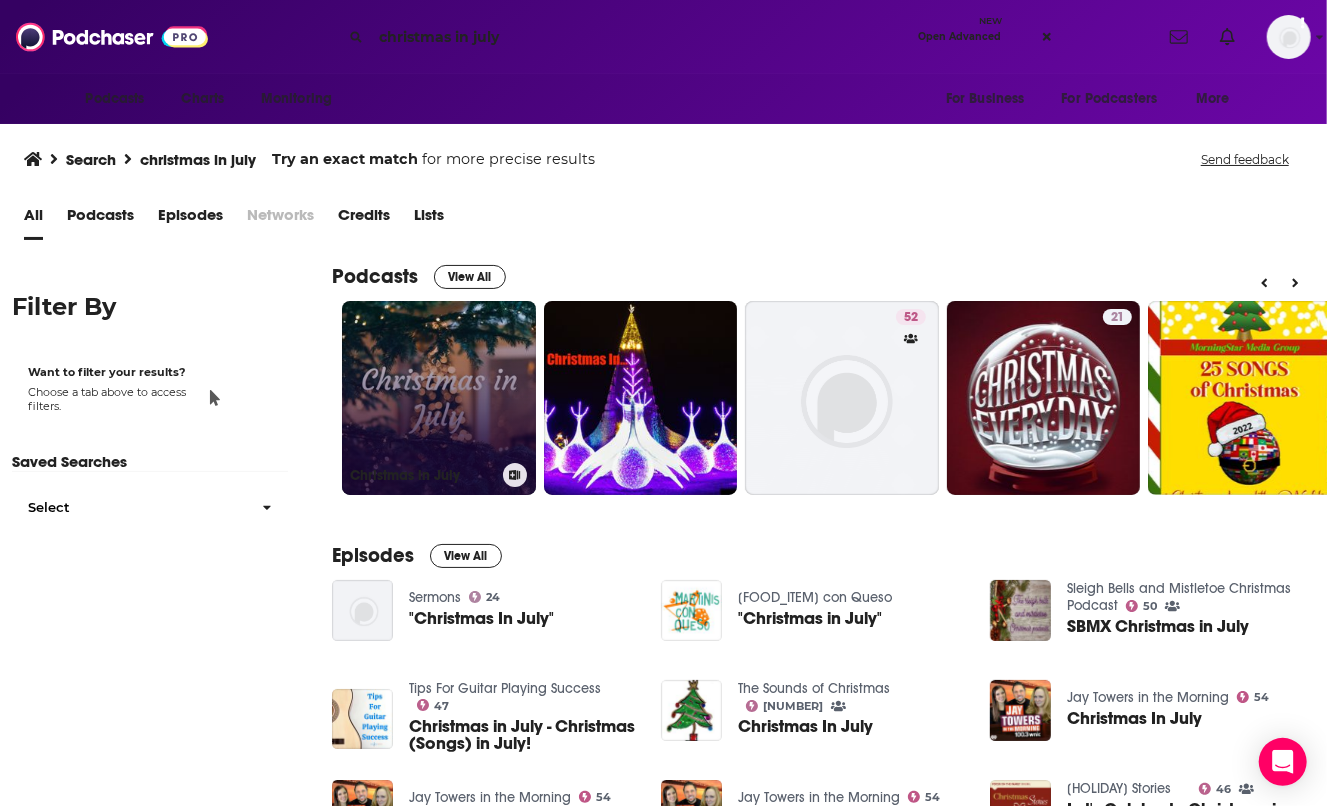 click on "Christmas in July" at bounding box center [439, 398] 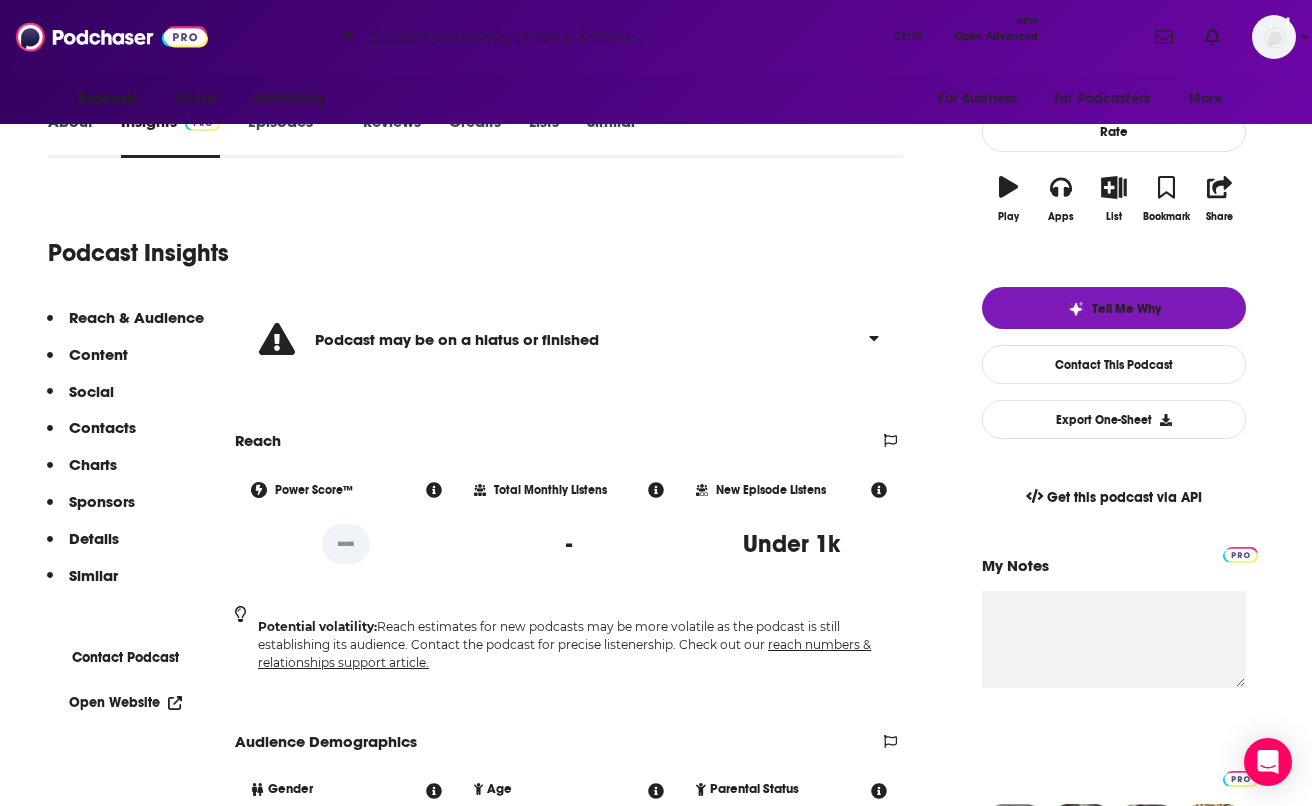 scroll, scrollTop: 270, scrollLeft: 0, axis: vertical 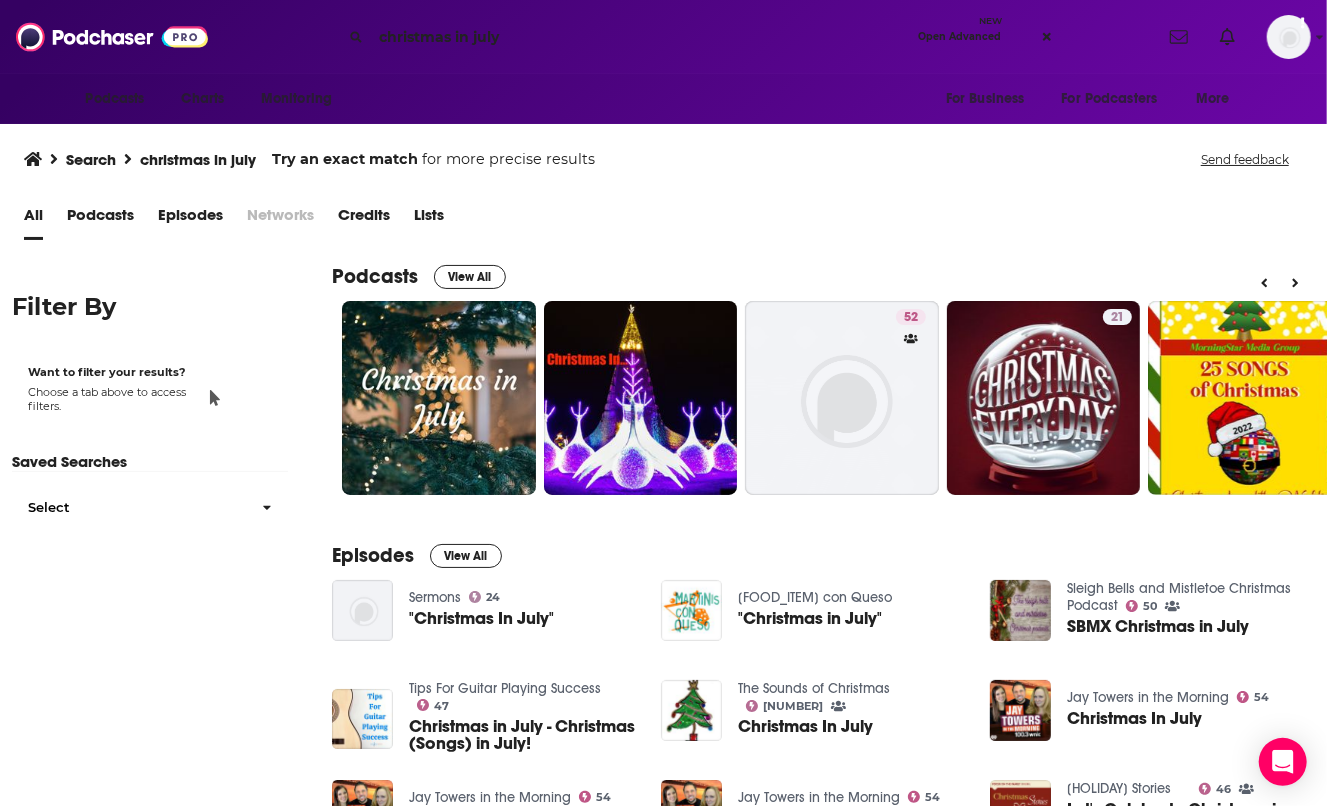 click on "Choose a tab above to access filters." at bounding box center [109, 399] 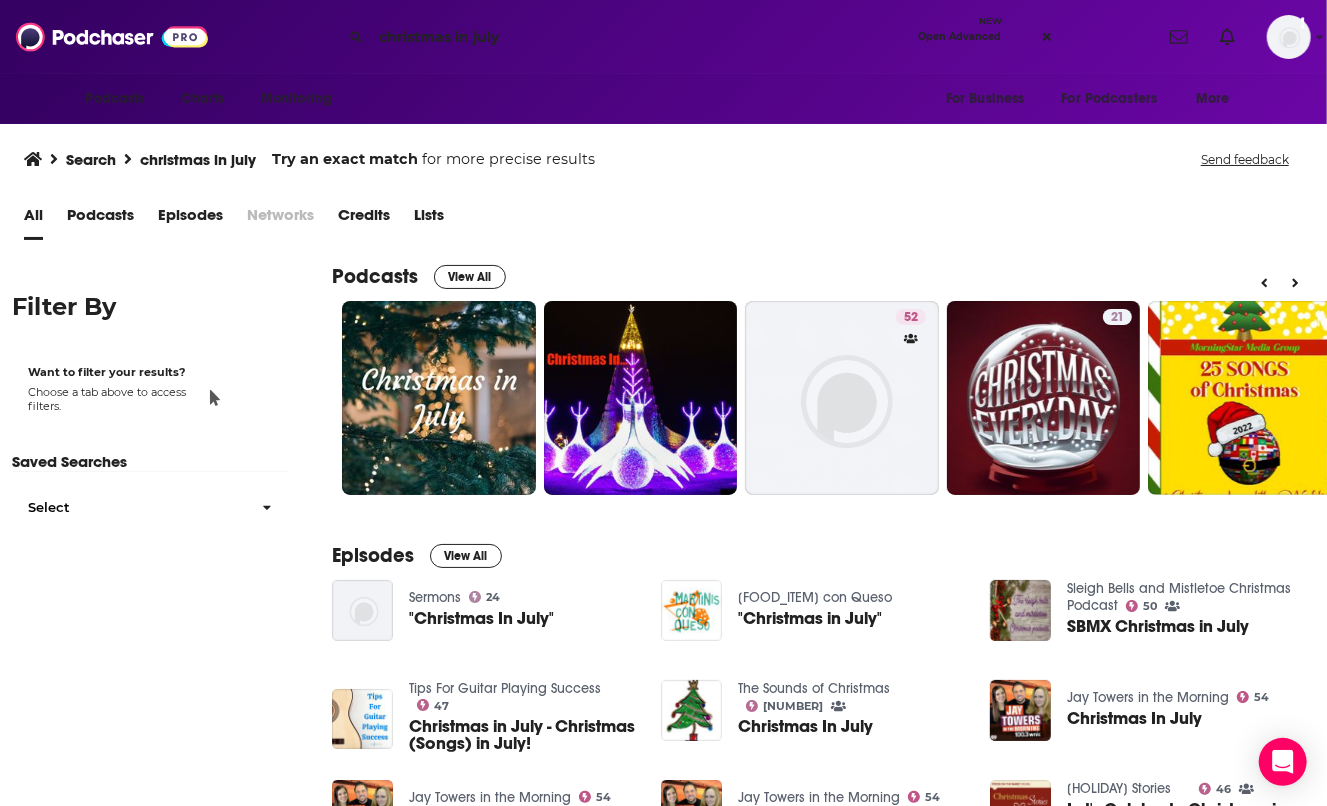click on "Podcasts" at bounding box center (100, 219) 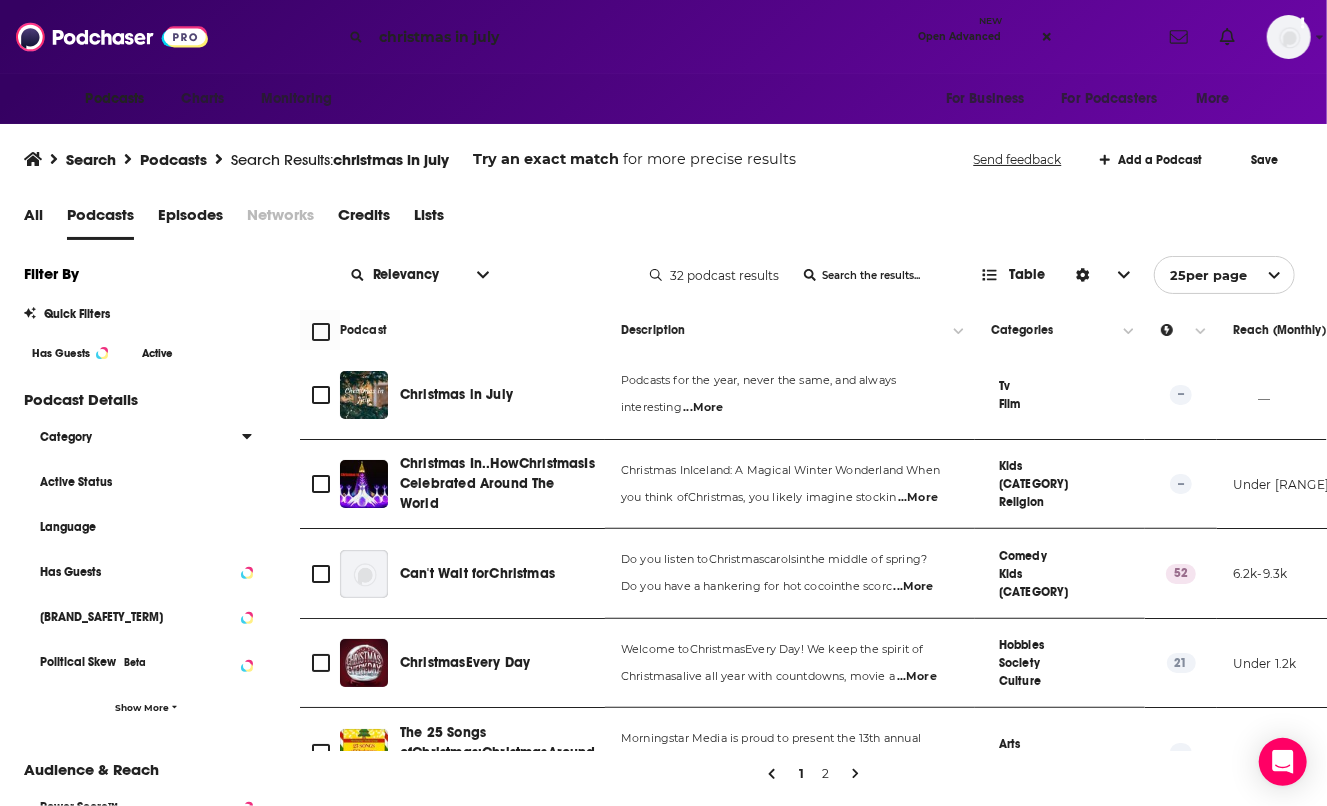 click at bounding box center (246, 436) 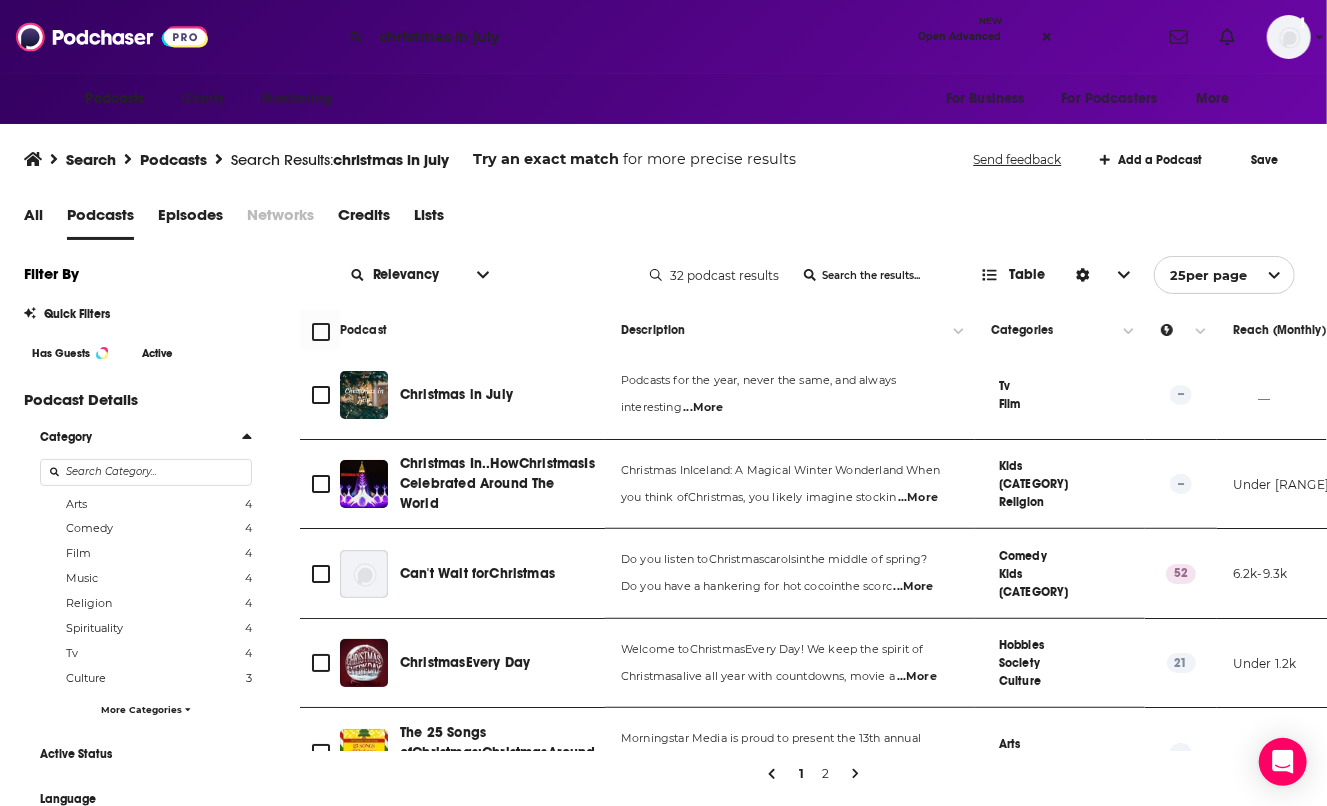 click at bounding box center [246, 436] 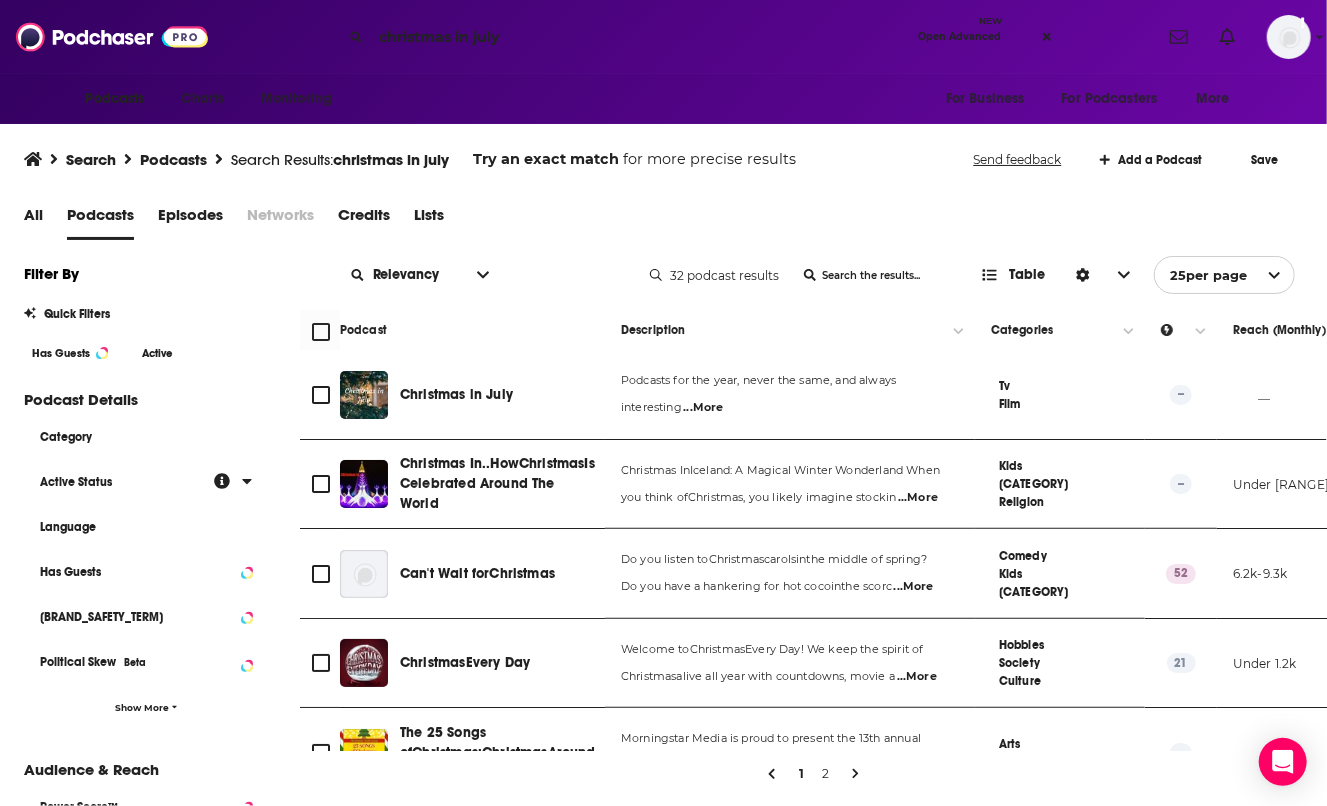click at bounding box center (247, 481) 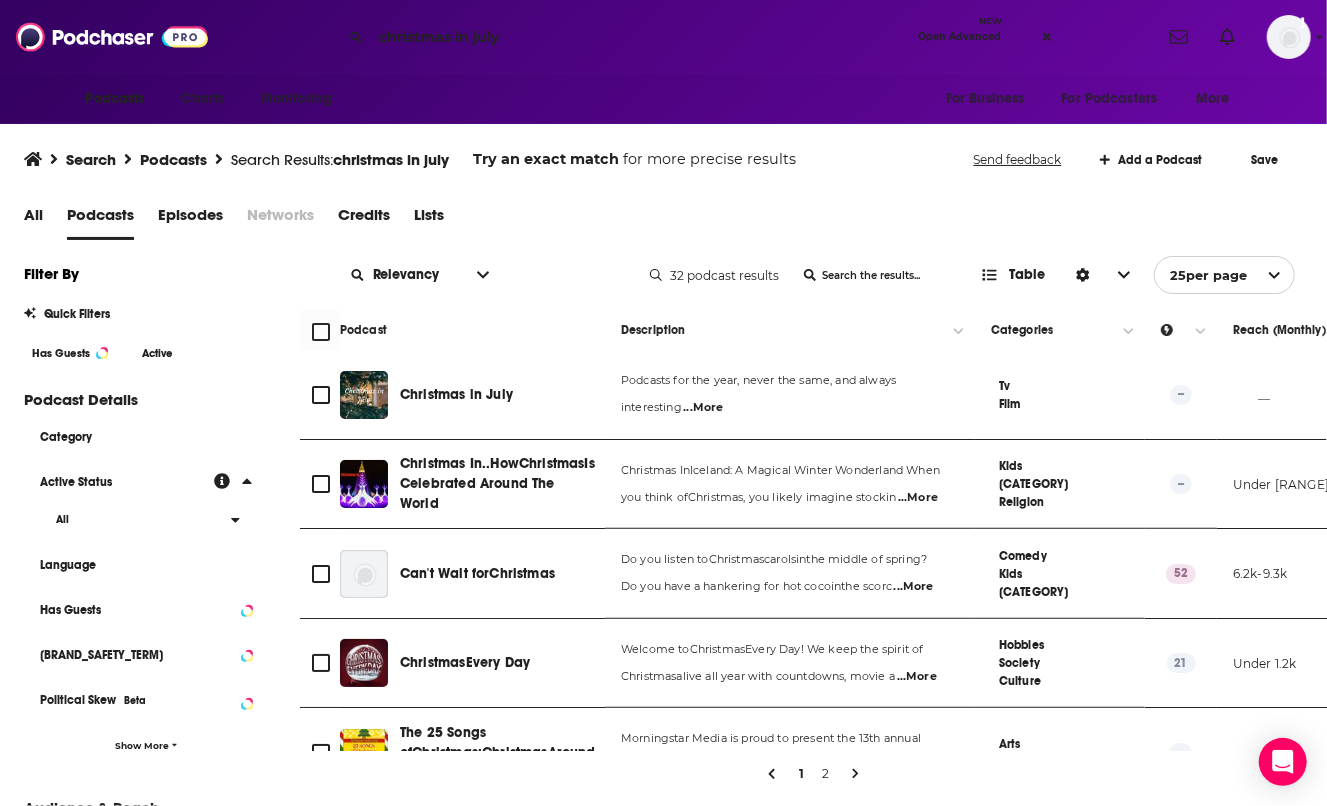 click on "All" at bounding box center [135, 519] 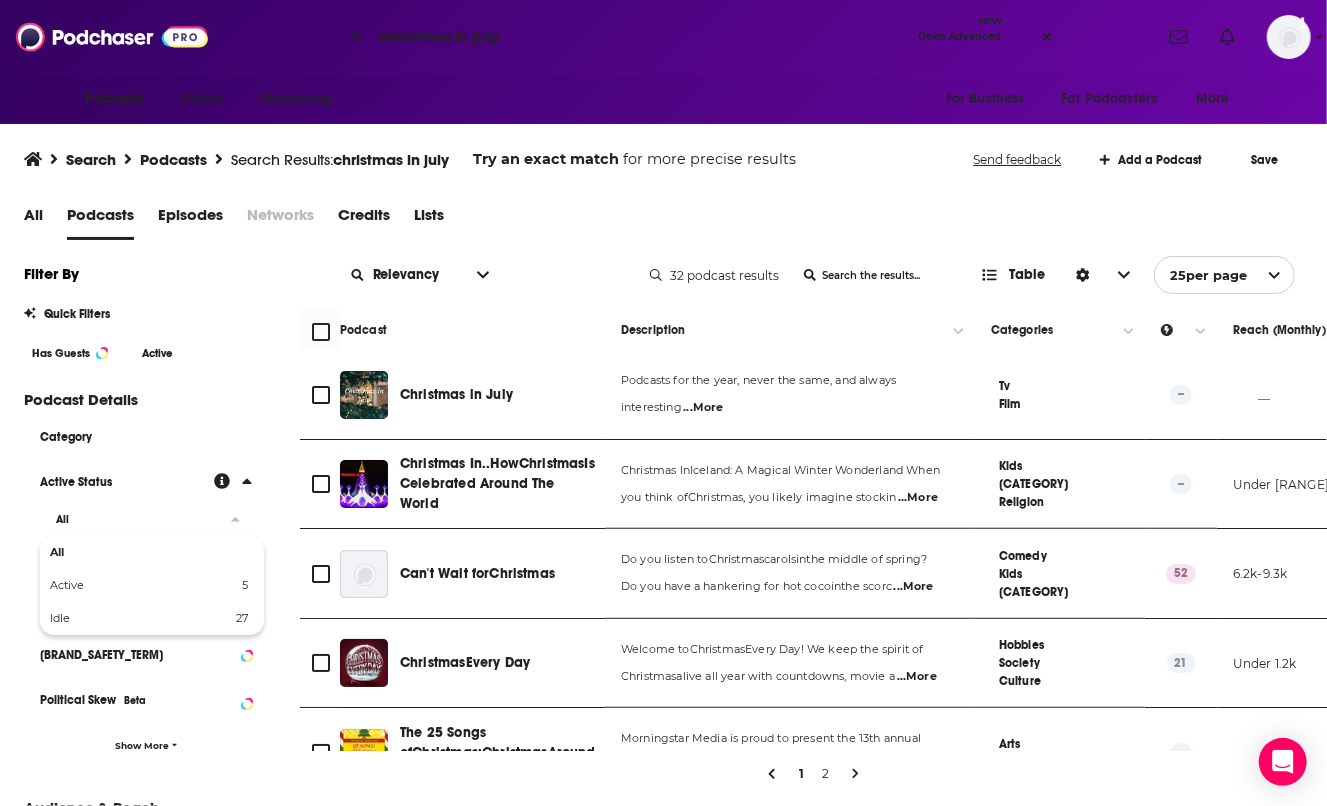 click on "Active" at bounding box center [105, 585] 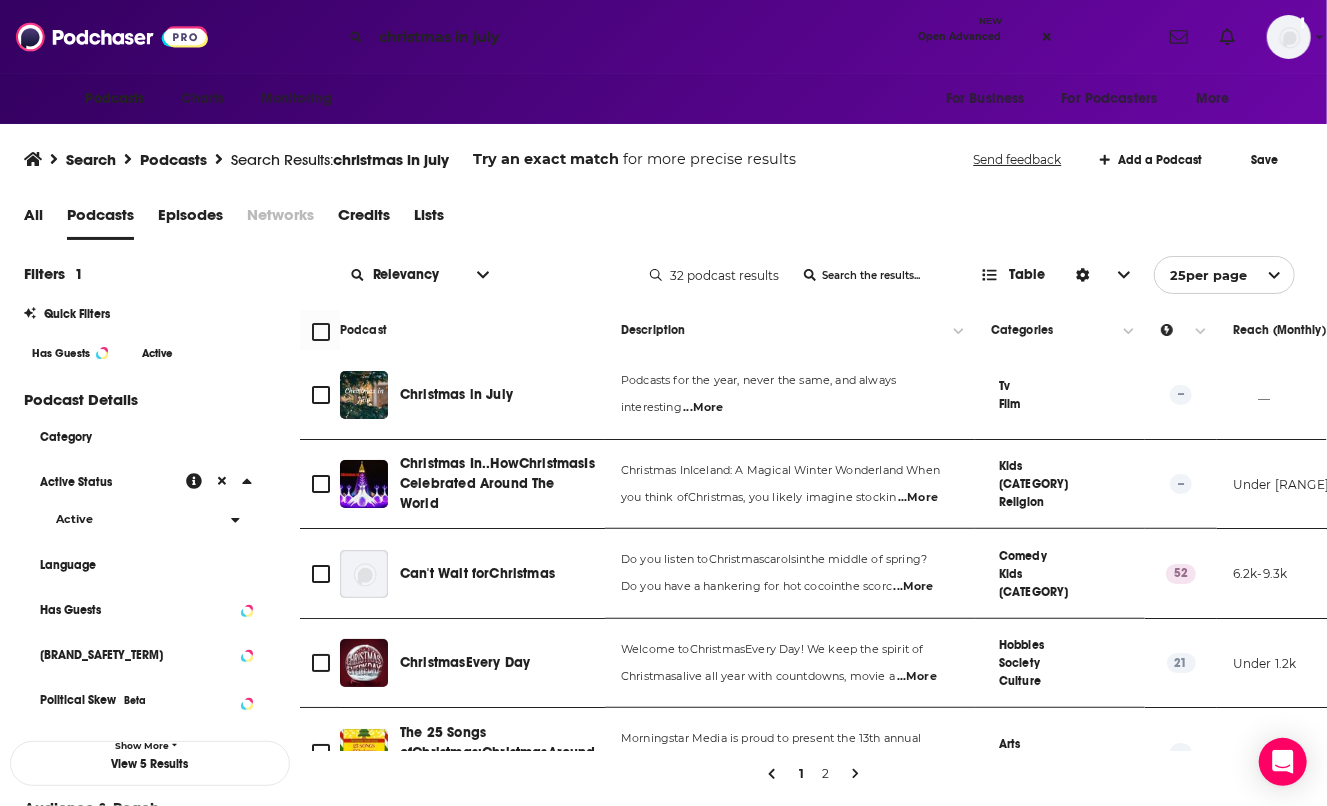 click on "View 5 Results" at bounding box center [150, 763] 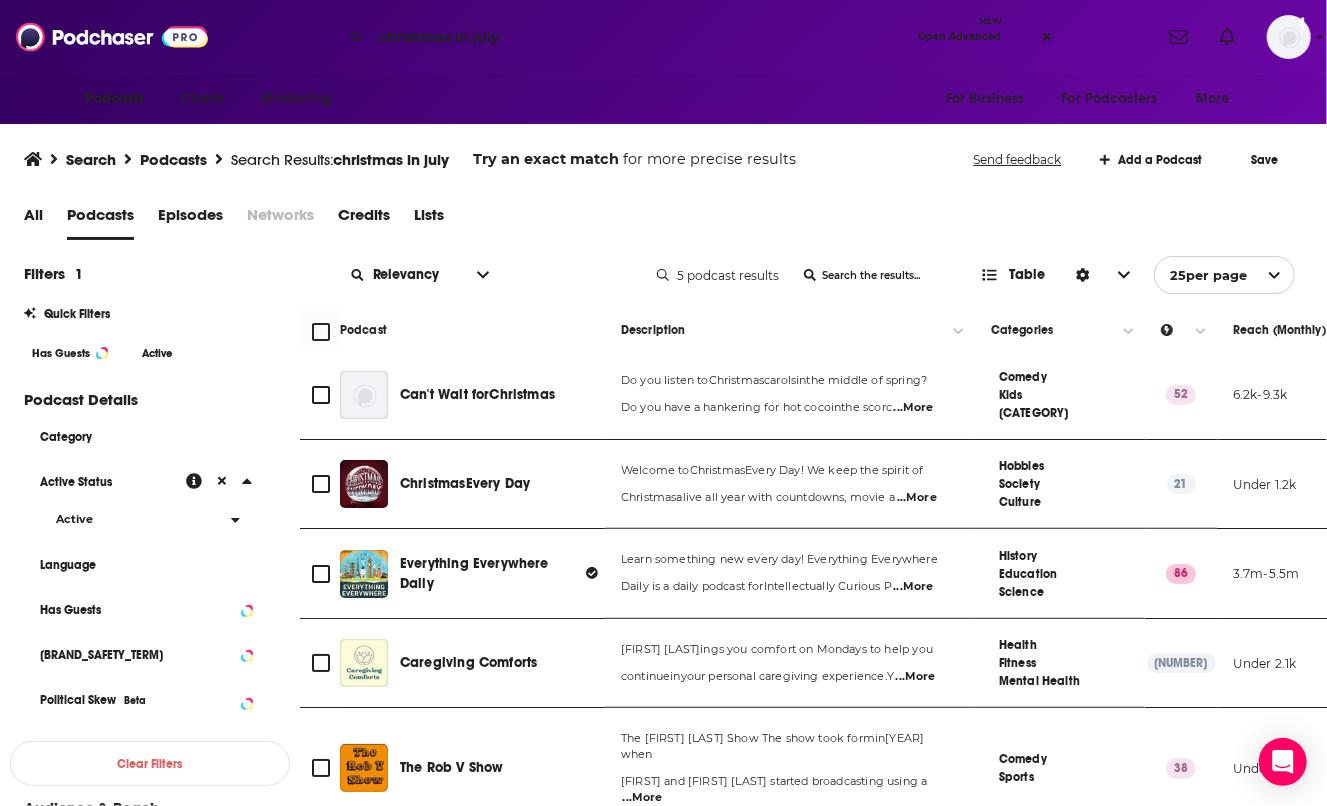 click on "Filters 1 Quick Filters Has Guests Active Podcast Details Category Active Status Active Language Has Guests Brand Safety & Suitability Political Skew Beta Show More Audience & Reach Power Score™ Reach (Monthly) Reach (Episode Average) Gender Age Income Show More" at bounding box center [150, 717] 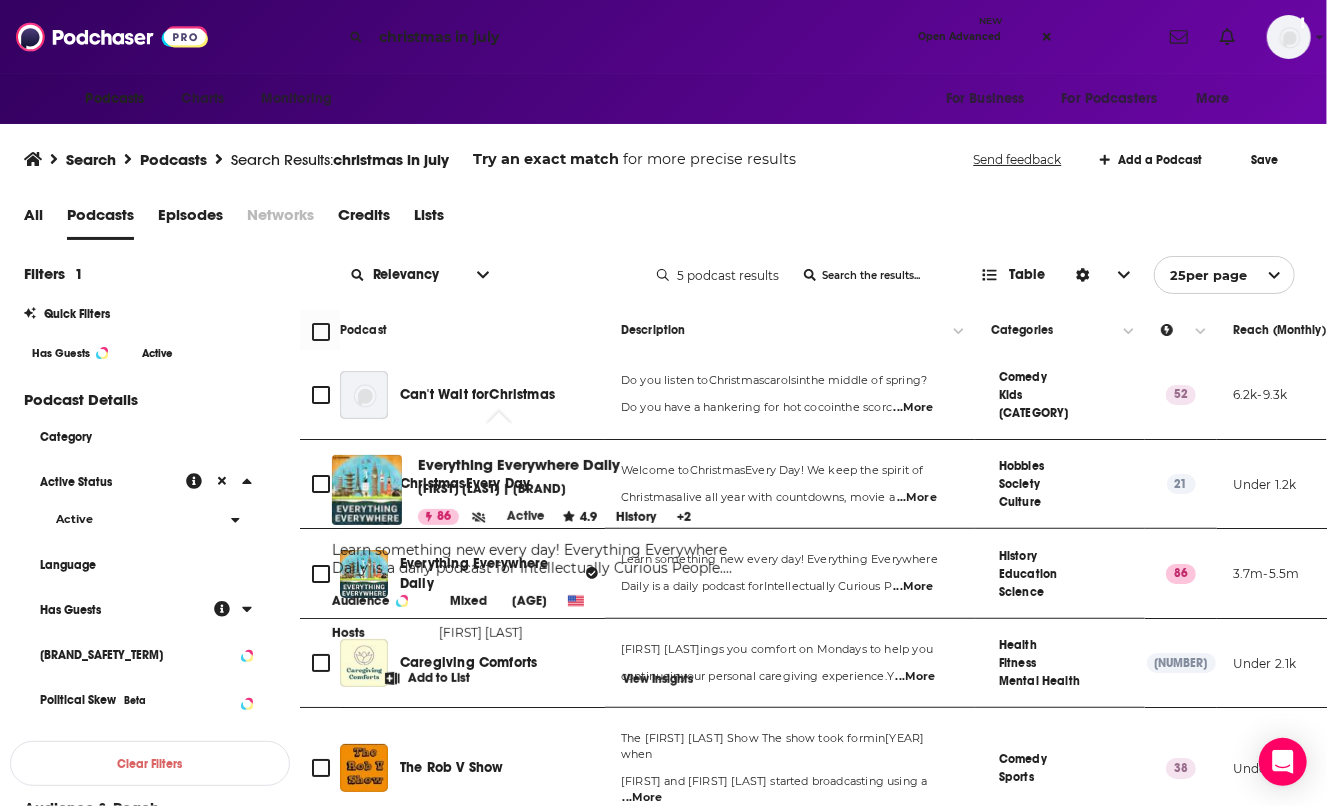 click on "[PODCAST NAME] [FIRST] [LAST] | Glassbox Media [NUMBER] Active [NUMBER] [KEYWORD] [NUMBER] Audience [KEYWORD] [NUMBER] Hosts [KEYWORD] [FIRST] [LAST]" at bounding box center (538, 550) 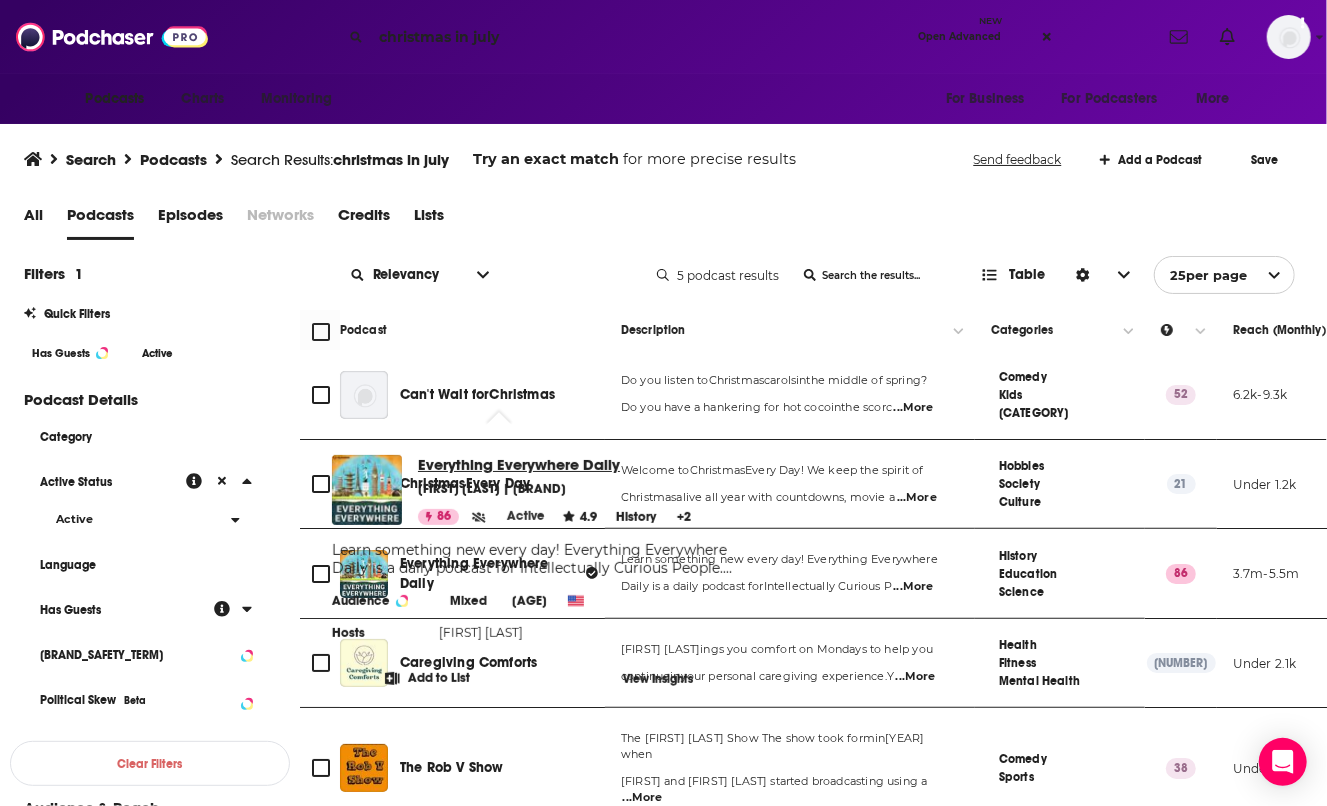 click on "Everything Everywhere Daily" at bounding box center (531, 464) 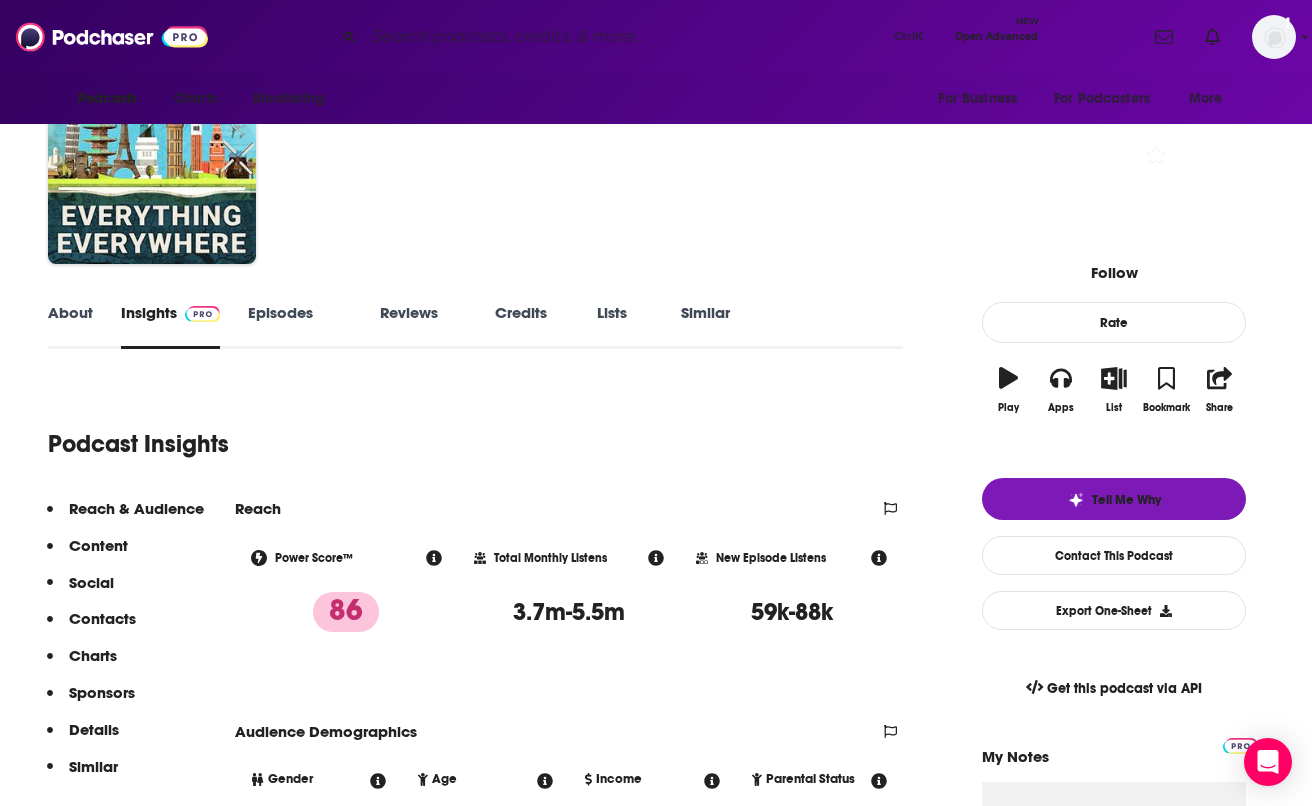 scroll, scrollTop: 89, scrollLeft: 0, axis: vertical 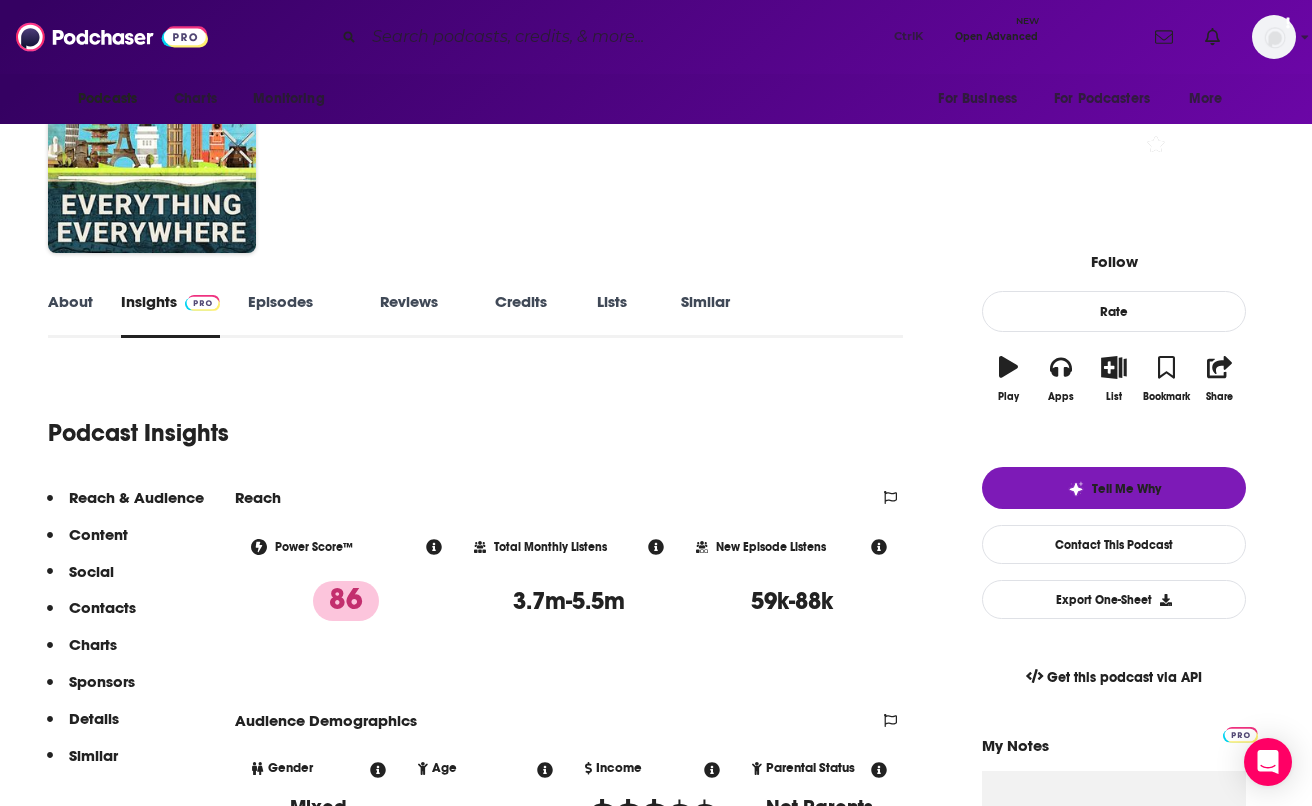click on "About Insights Episodes 1837 Reviews 26 Credits 2 Lists 21 Similar" at bounding box center (475, 313) 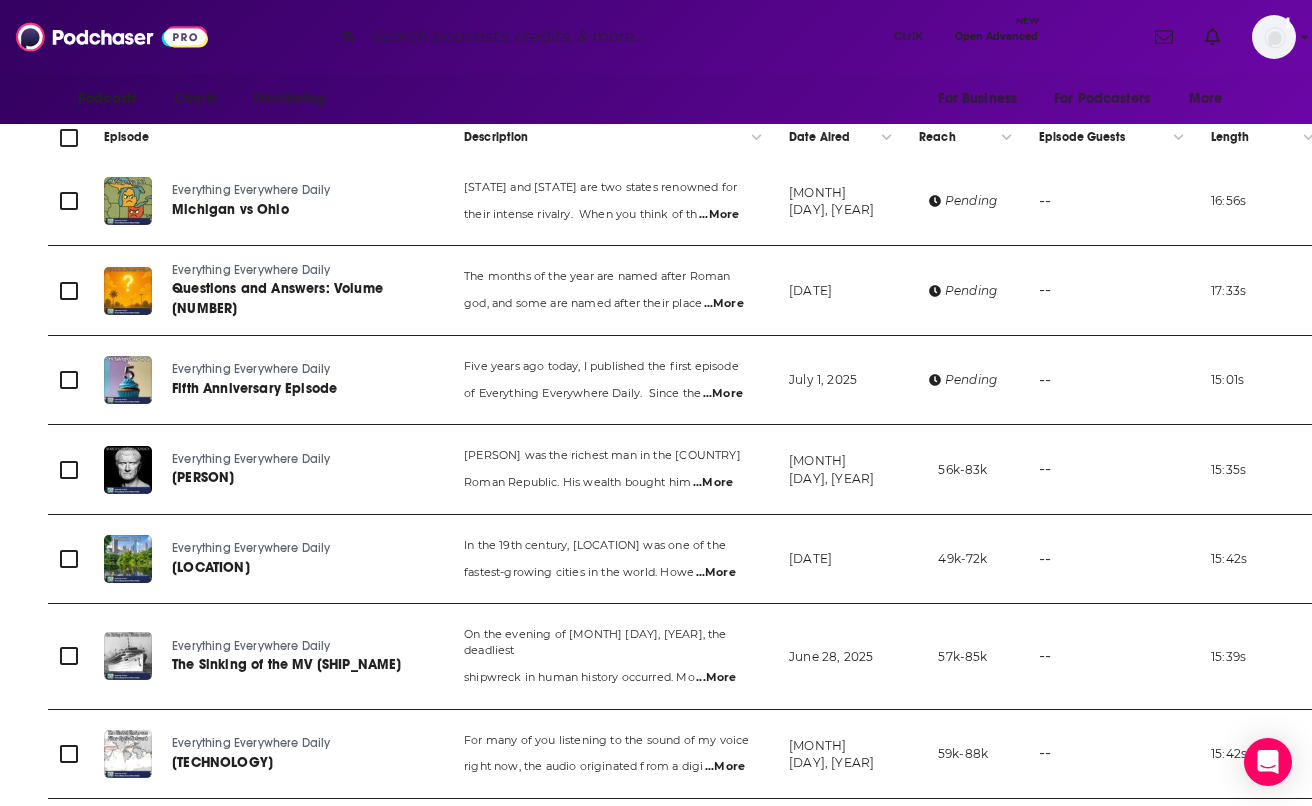 scroll, scrollTop: 419, scrollLeft: 0, axis: vertical 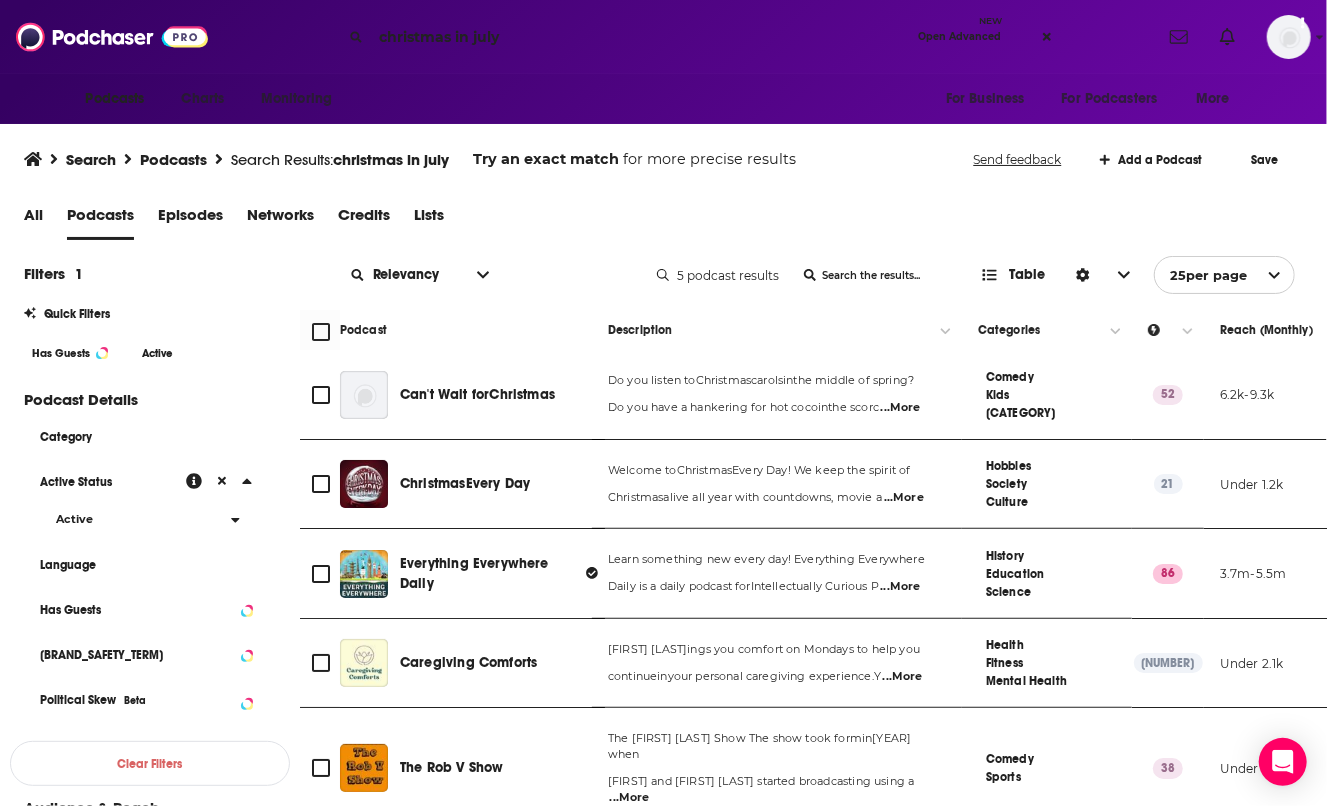 click on "Episodes" at bounding box center (190, 219) 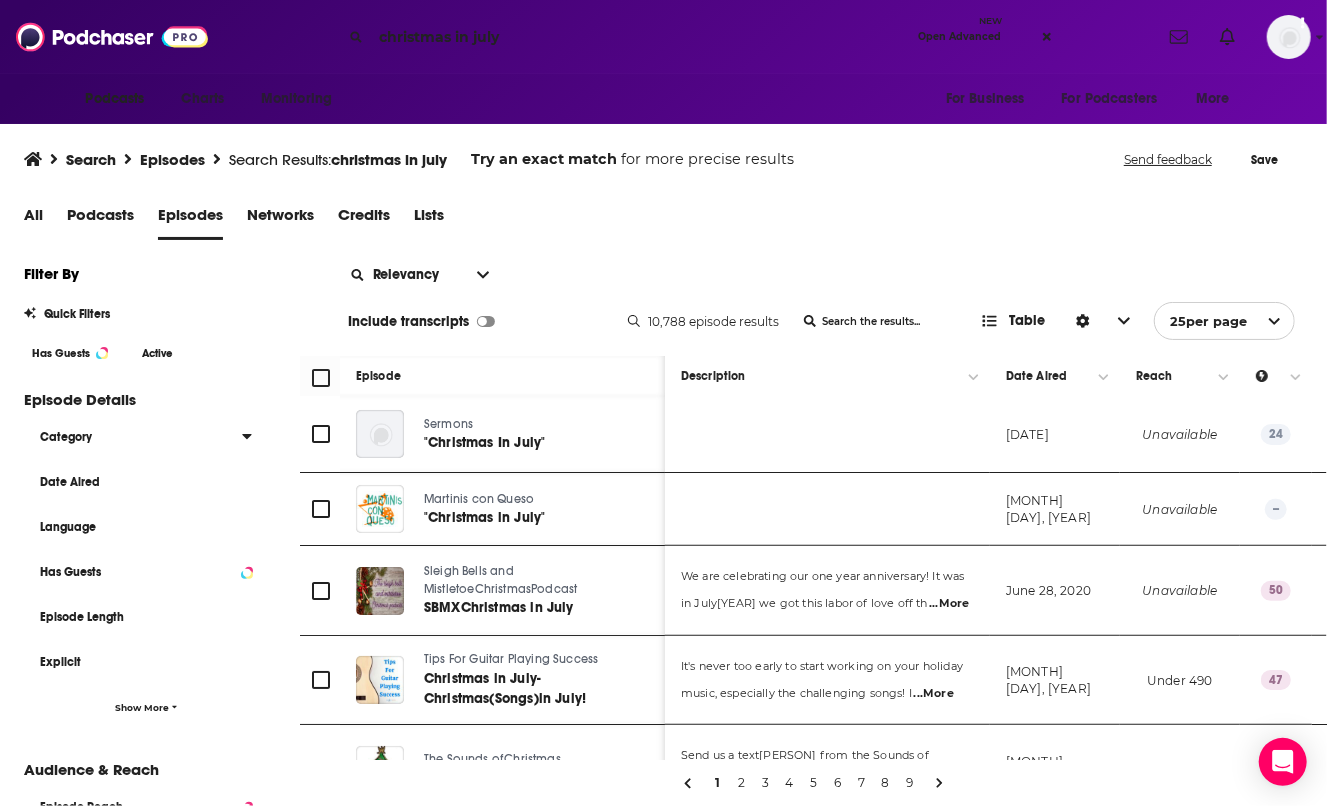 click on "Category" at bounding box center [134, 437] 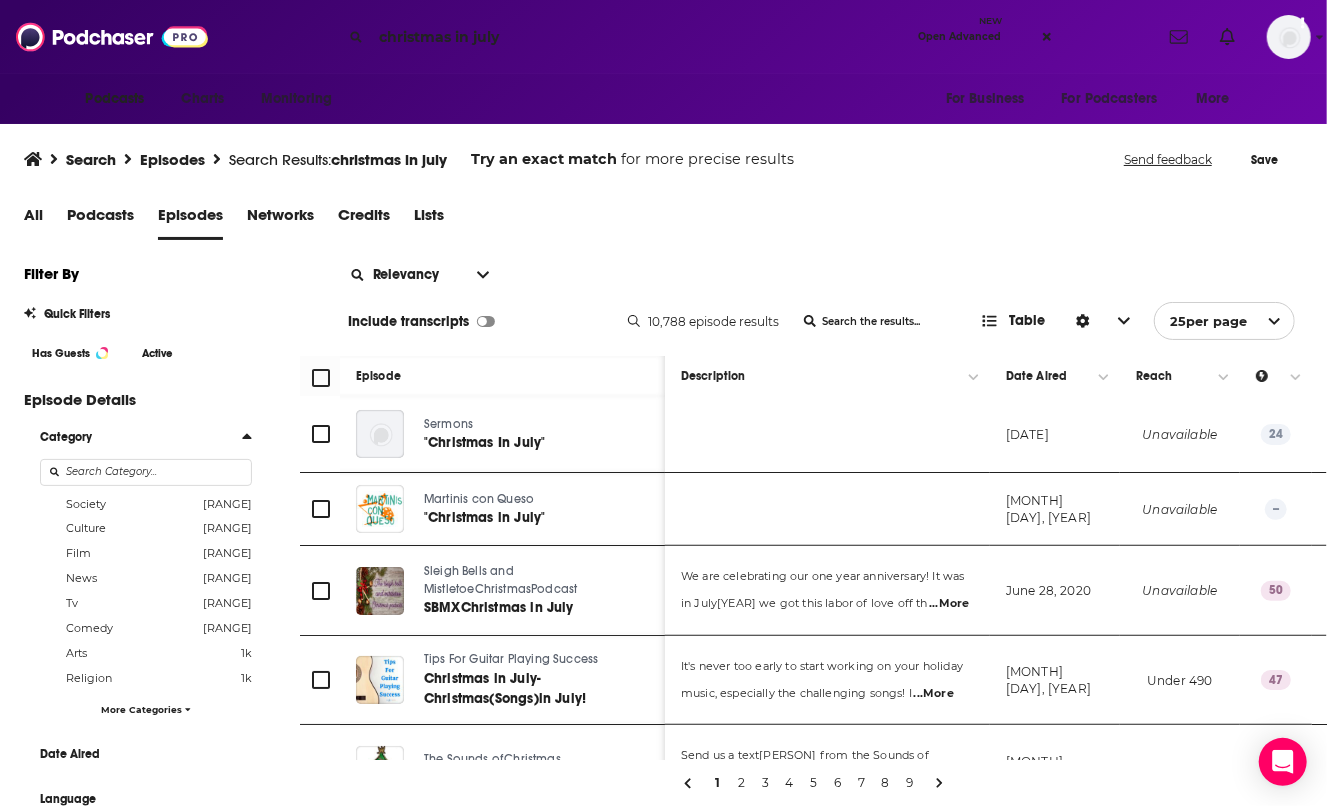 click on "Category" at bounding box center (141, 436) 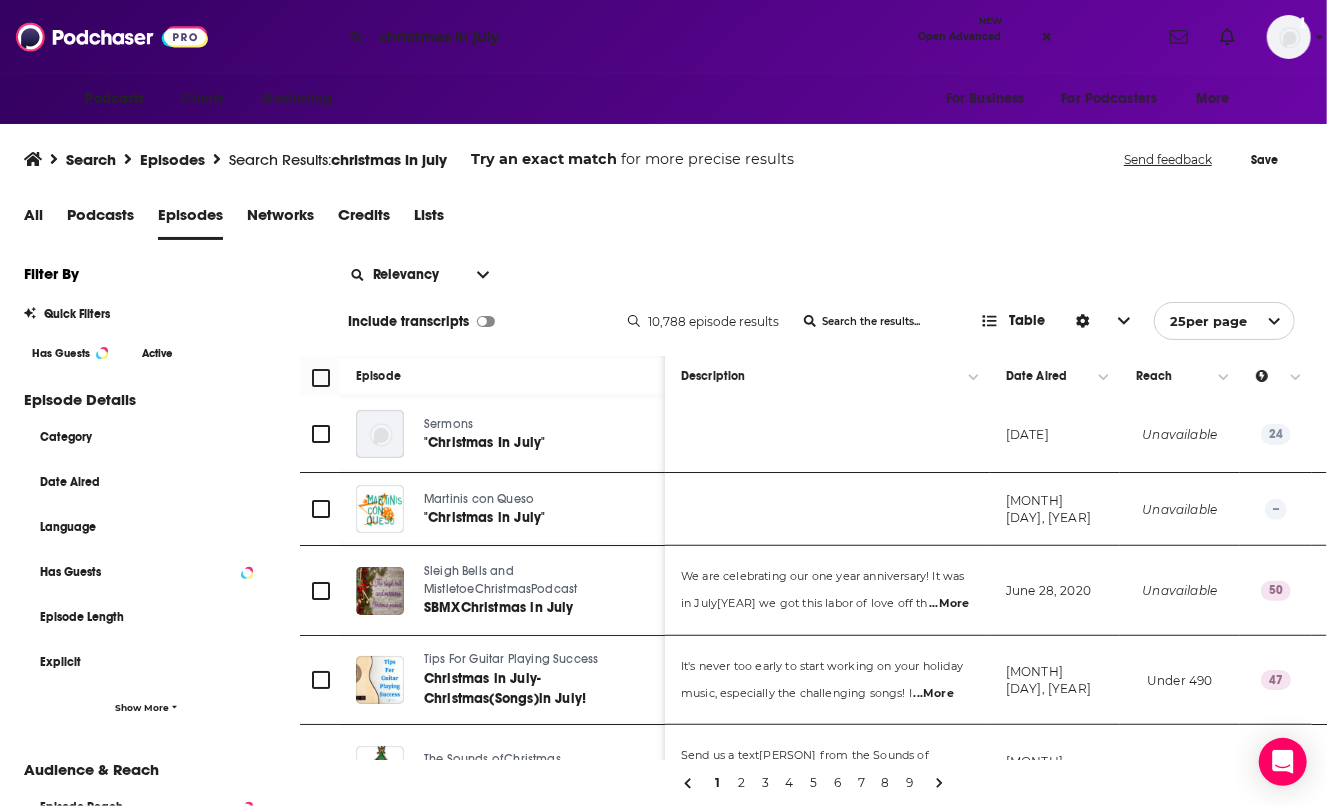 click on "Has Guests" at bounding box center (71, 353) 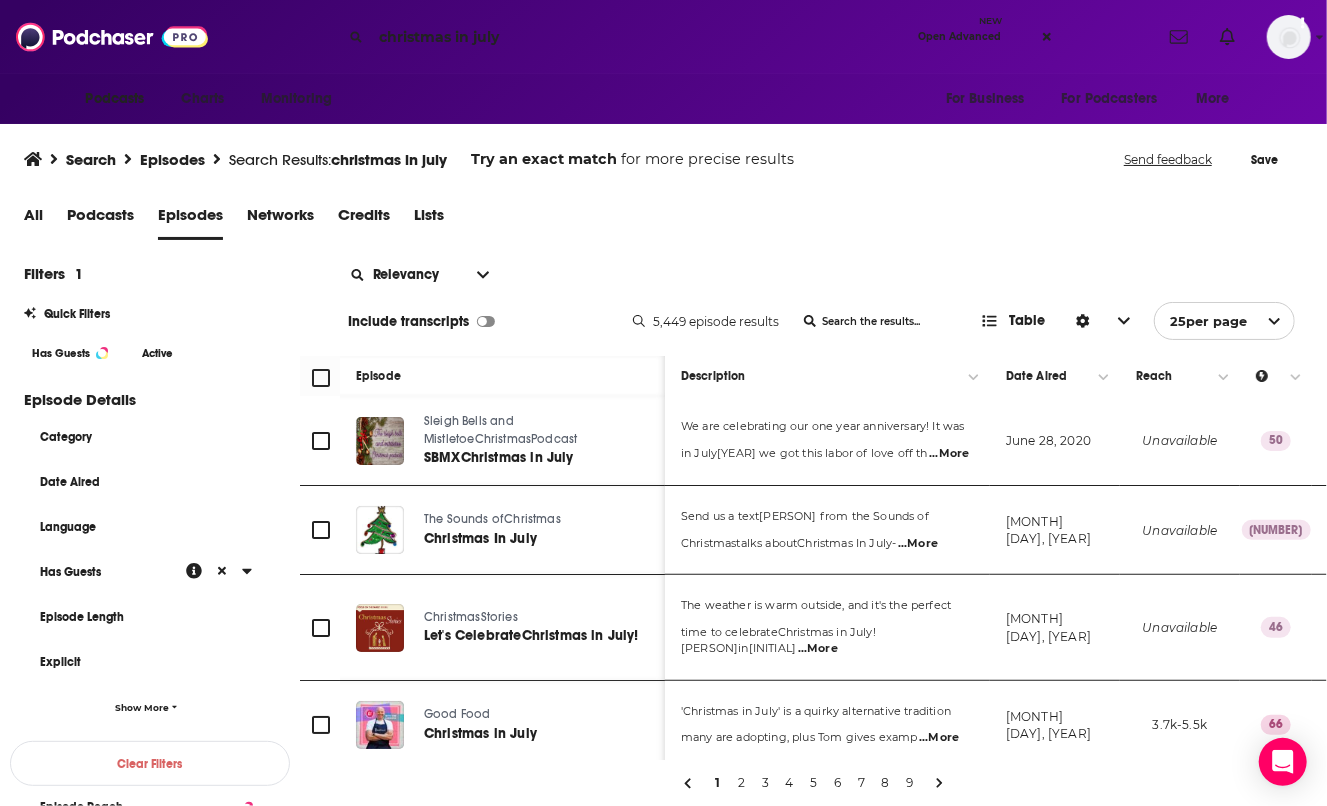 click on "Filters 1 Quick Filters Has Guests Active Episode Details Category Date Aired Language Has Guests Episode Length Explicit Show More Audience & Reach Episode Reach Power Score™ Gender Age Location Beta" at bounding box center [150, 653] 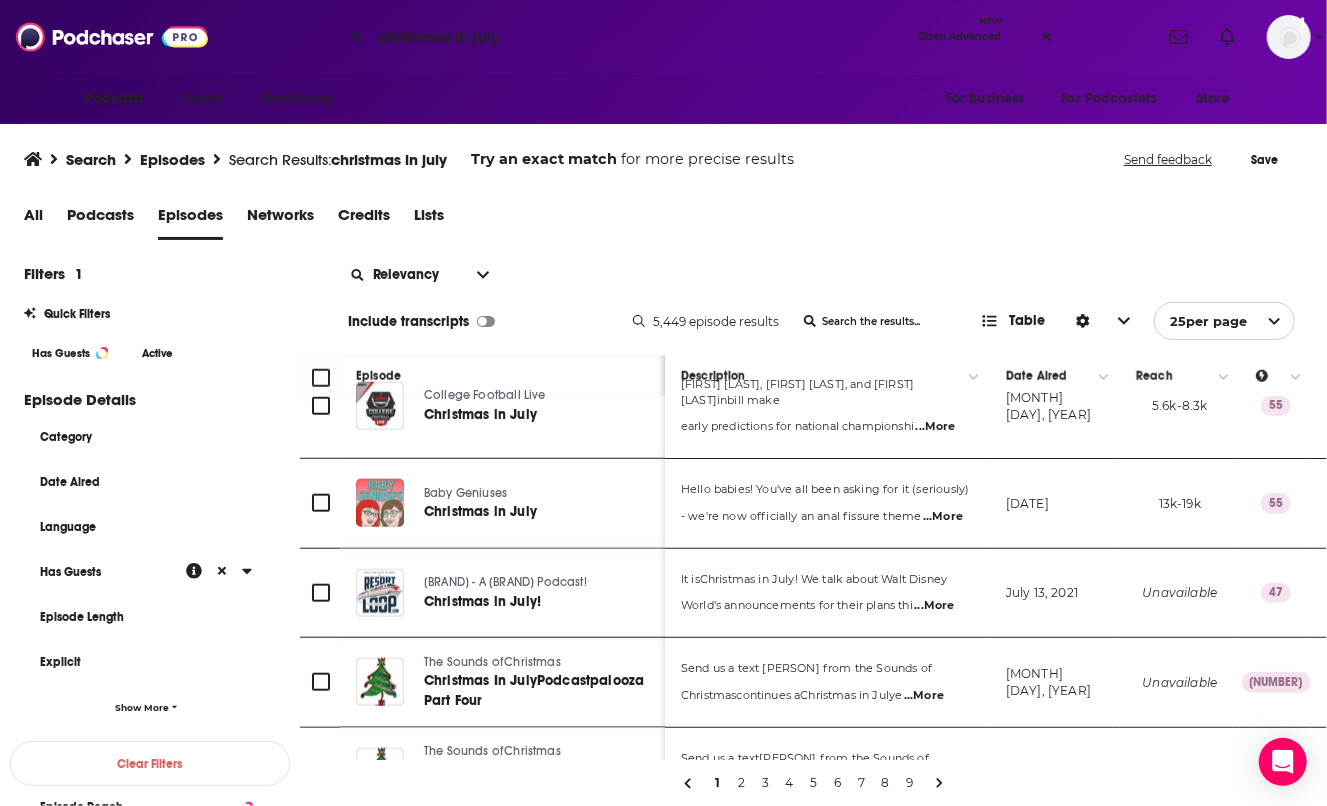 scroll, scrollTop: 1592, scrollLeft: 0, axis: vertical 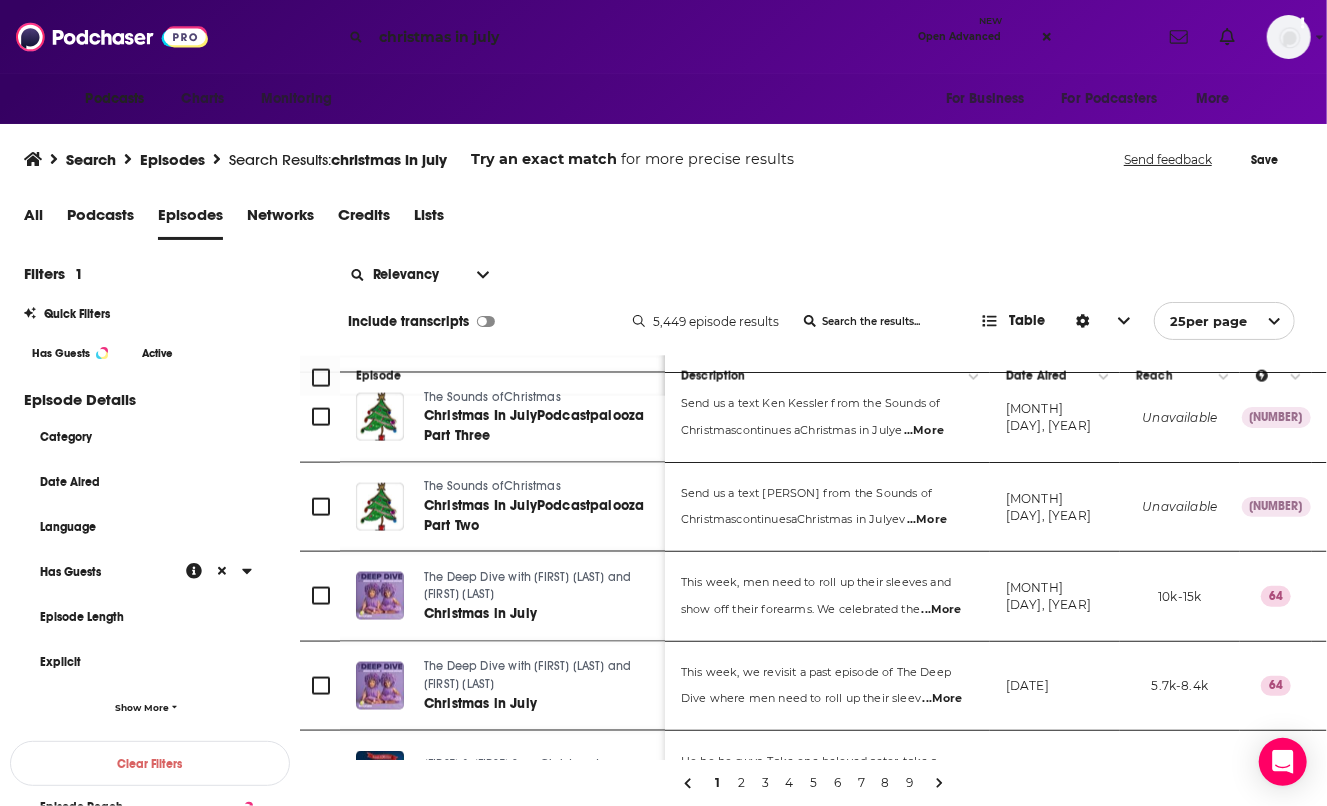 click on "Filters 1 Quick Filters Has Guests Active Episode Details Category Date Aired Language Has Guests Episode Length Explicit Show More Audience & Reach Episode Reach Power Score™ Gender Age Location Beta" at bounding box center (150, 653) 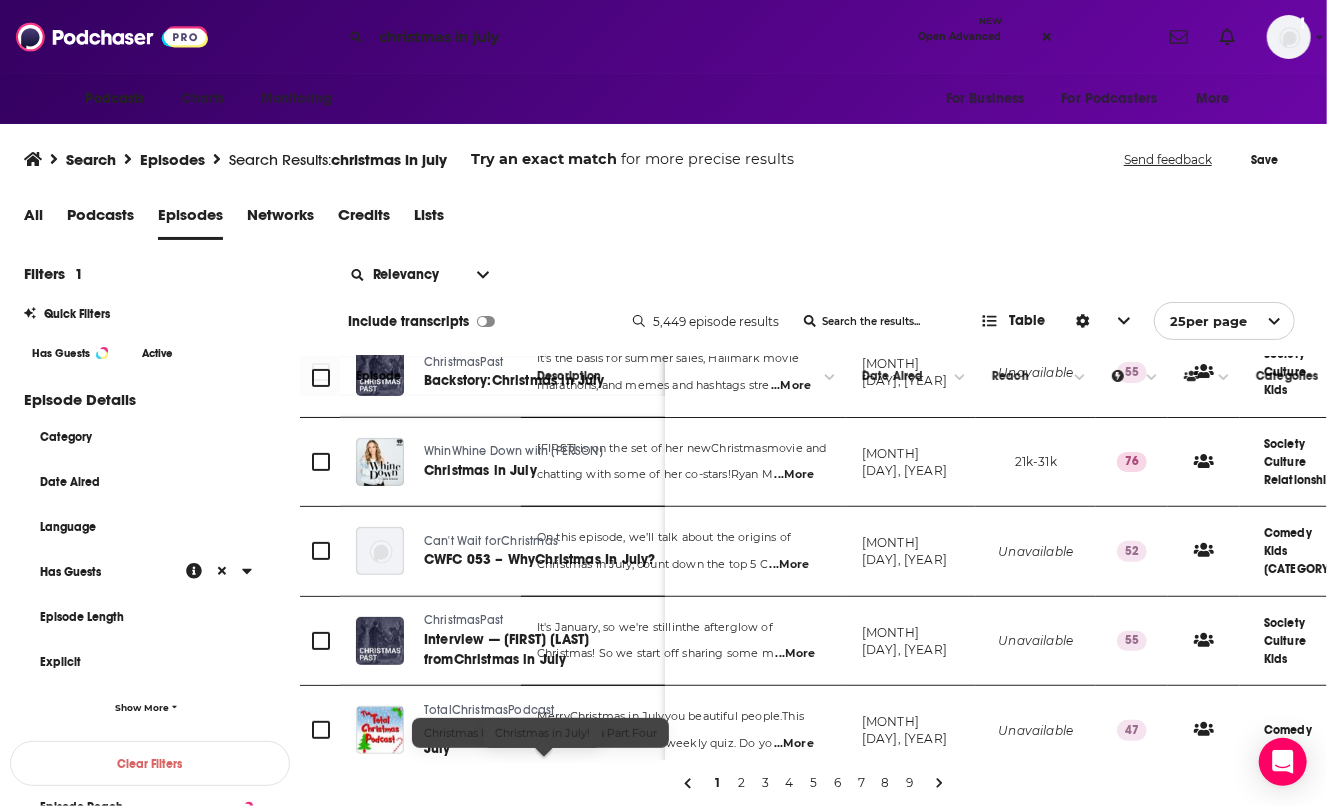scroll, scrollTop: 434, scrollLeft: 144, axis: both 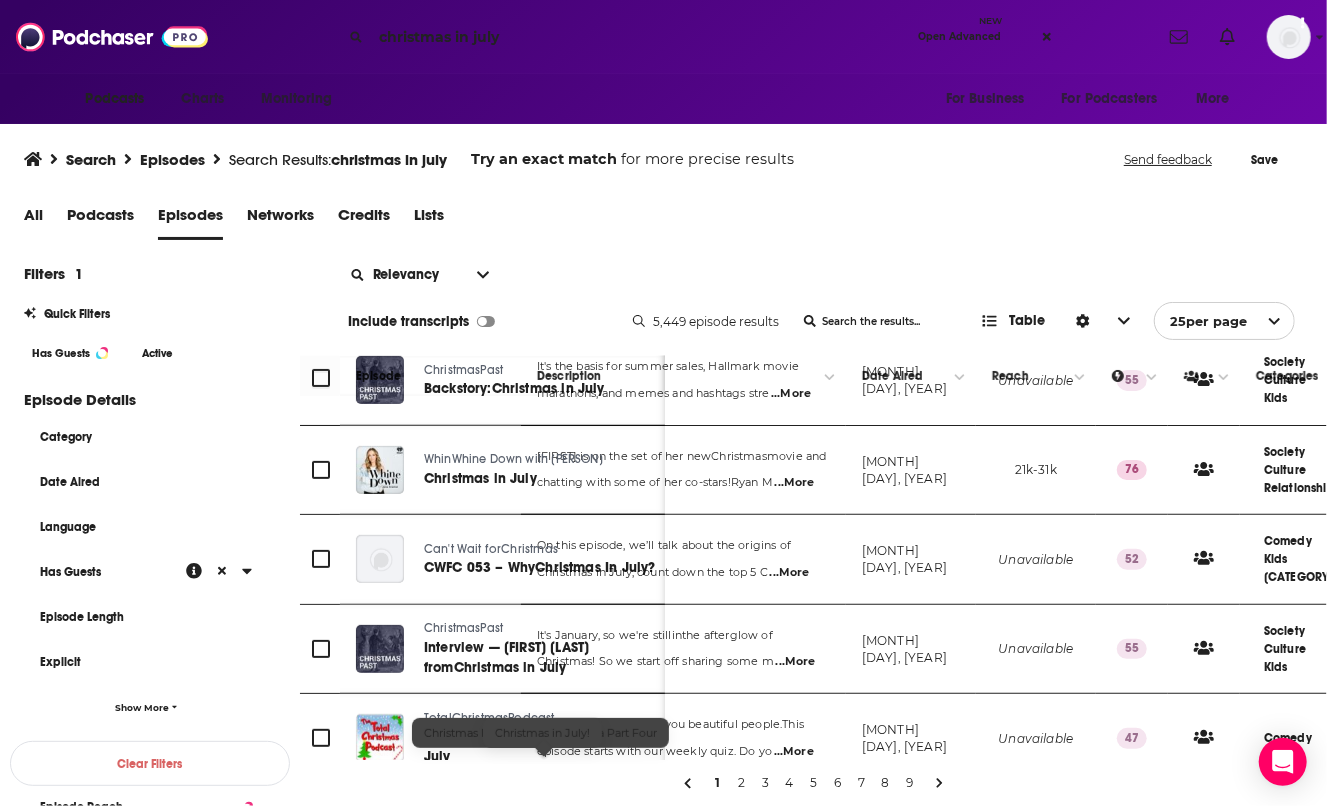 click on "Filters 1 Quick Filters Has Guests Active Episode Details Category Date Aired Language Has Guests Episode Length Explicit Show More Audience & Reach Episode Reach Power Score™ Gender Age Location Beta" at bounding box center [150, 653] 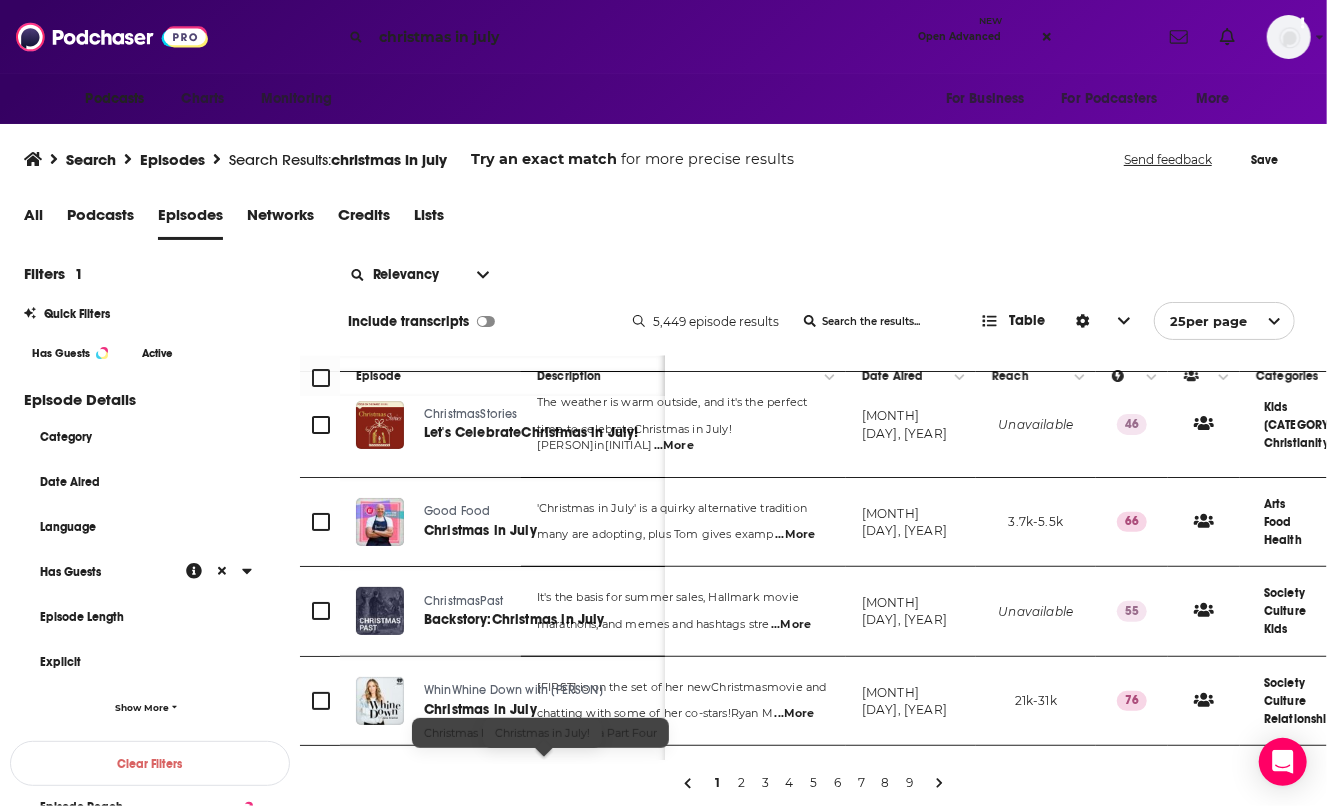 scroll, scrollTop: 202, scrollLeft: 144, axis: both 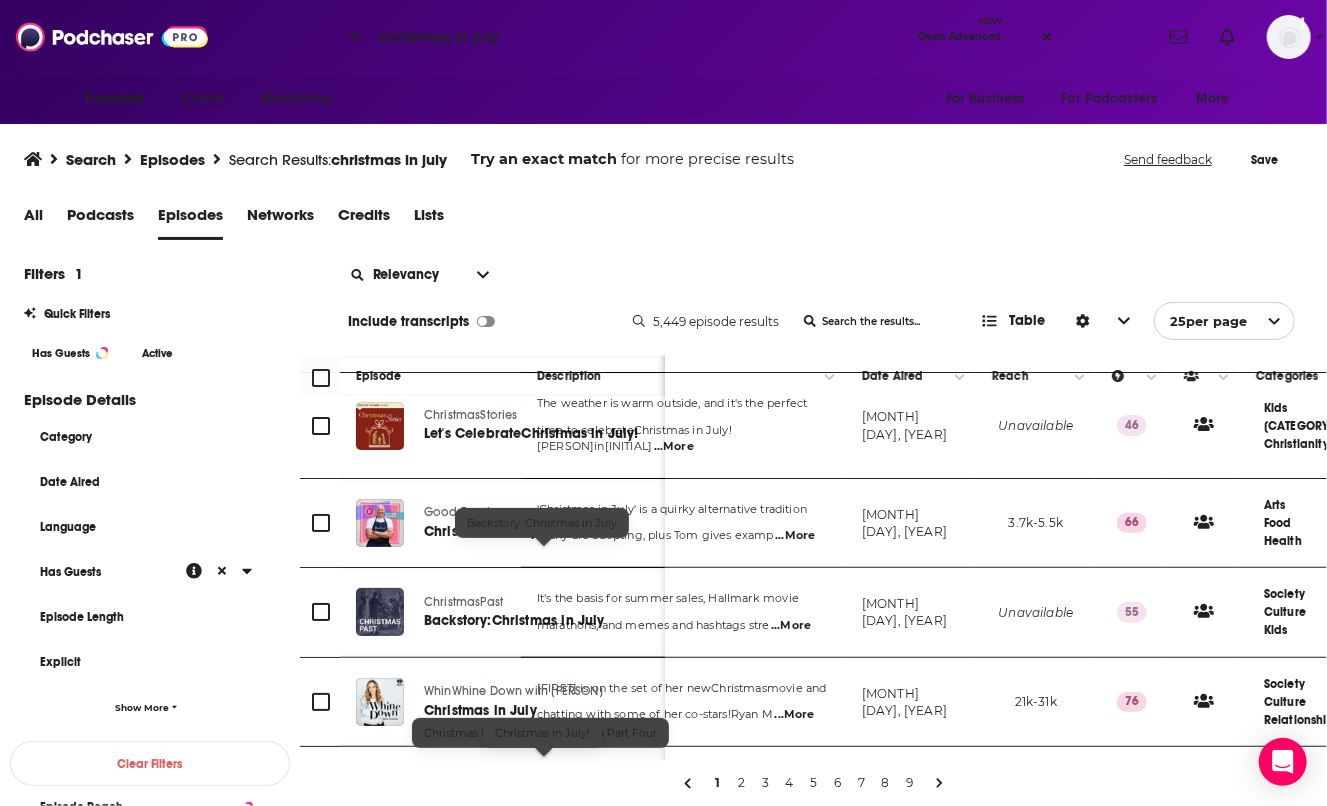 click on "Clear Filters" at bounding box center [150, 763] 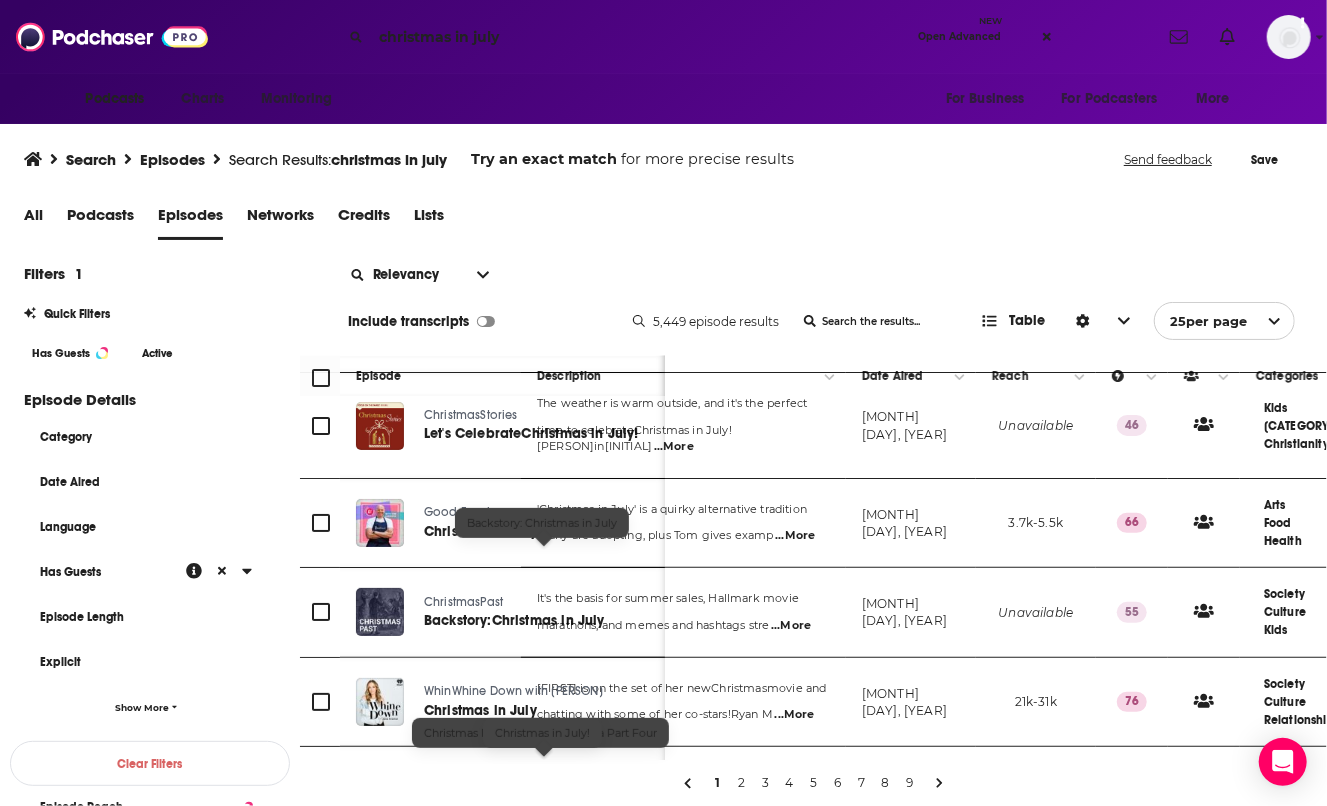 click on "Filters 1 Quick Filters Has Guests Active Episode Details Category Date Aired Language Has Guests Episode Length Explicit Show More Audience & Reach Episode Reach Power Score™ Gender Age Location Beta" at bounding box center [150, 653] 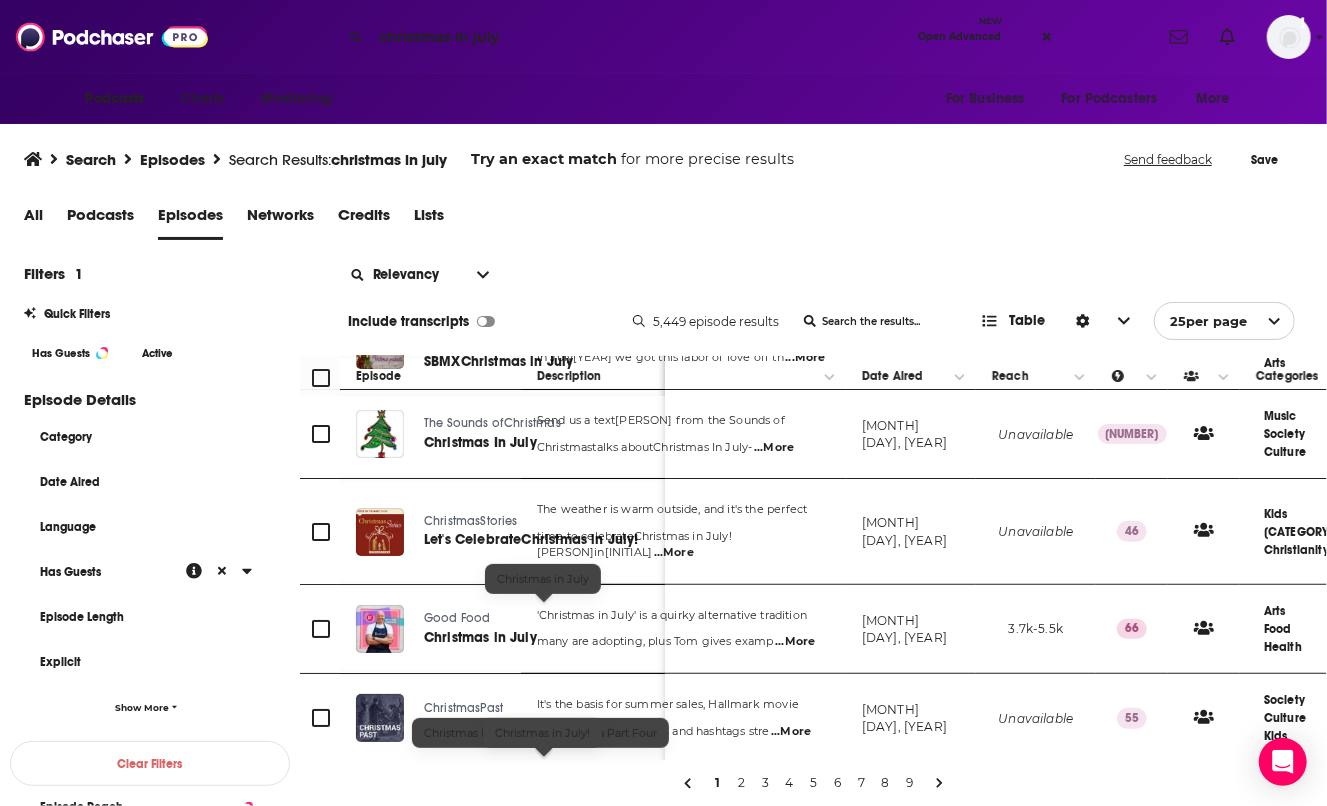 scroll, scrollTop: 0, scrollLeft: 144, axis: horizontal 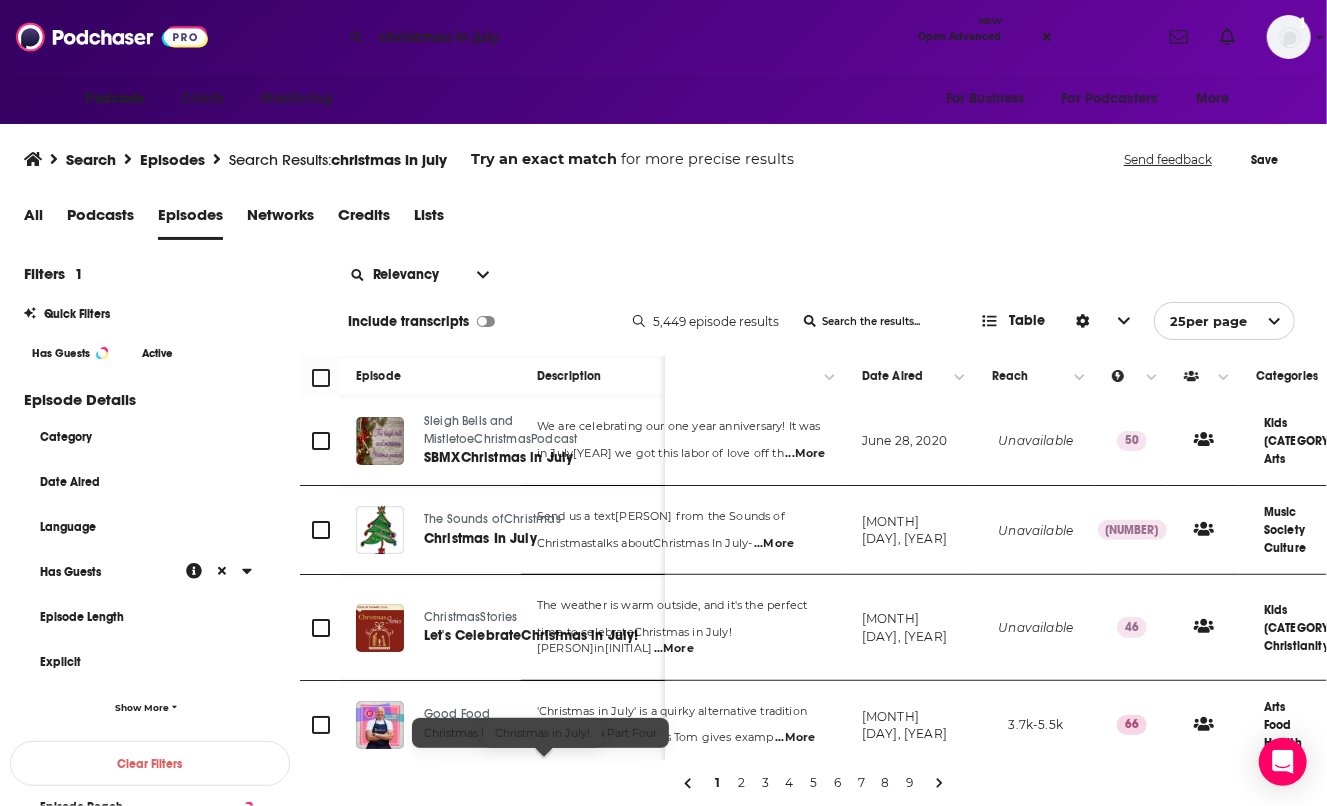 click on "Filters 1 Quick Filters Has Guests Active Episode Details Category Date Aired Language Has Guests Episode Length Explicit Show More Audience & Reach Episode Reach Power Score™ Gender Age Location Beta" at bounding box center (150, 653) 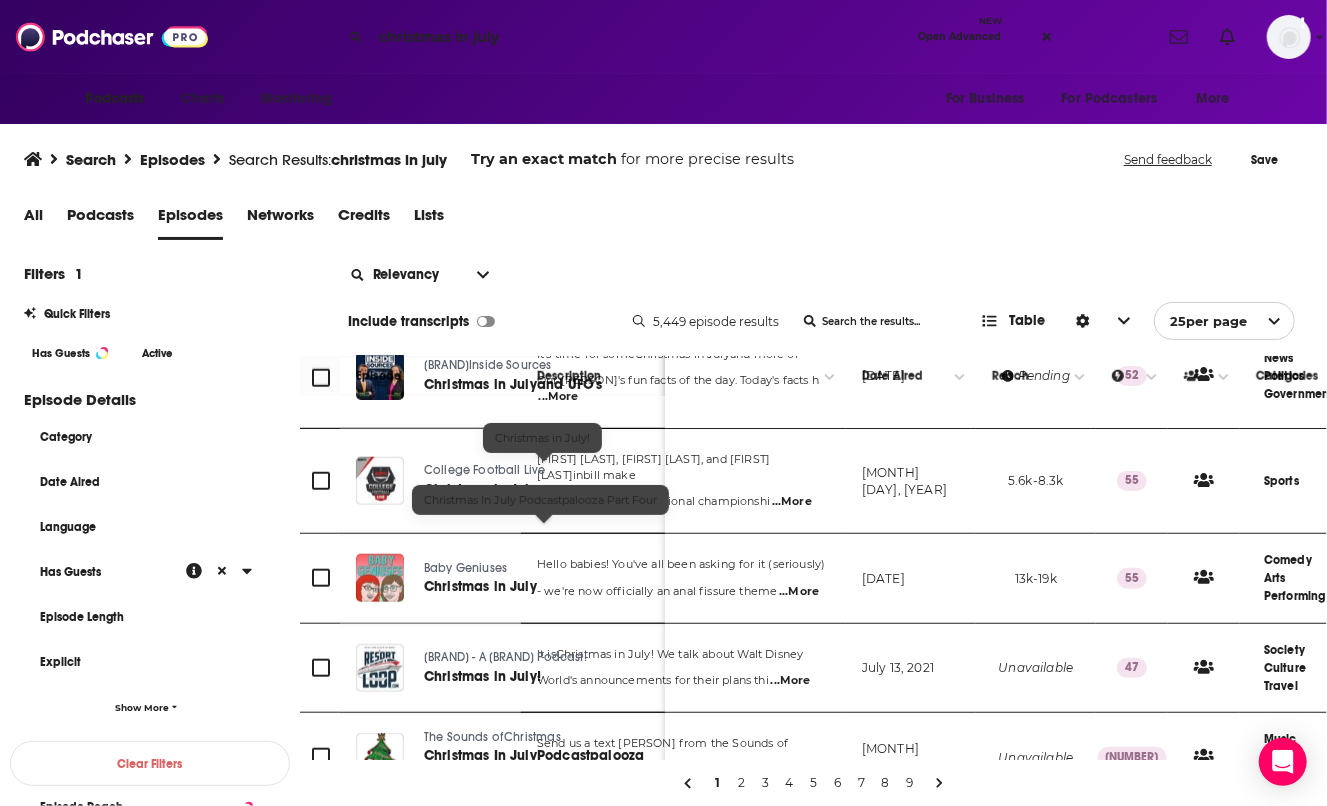scroll, scrollTop: 1091, scrollLeft: 144, axis: both 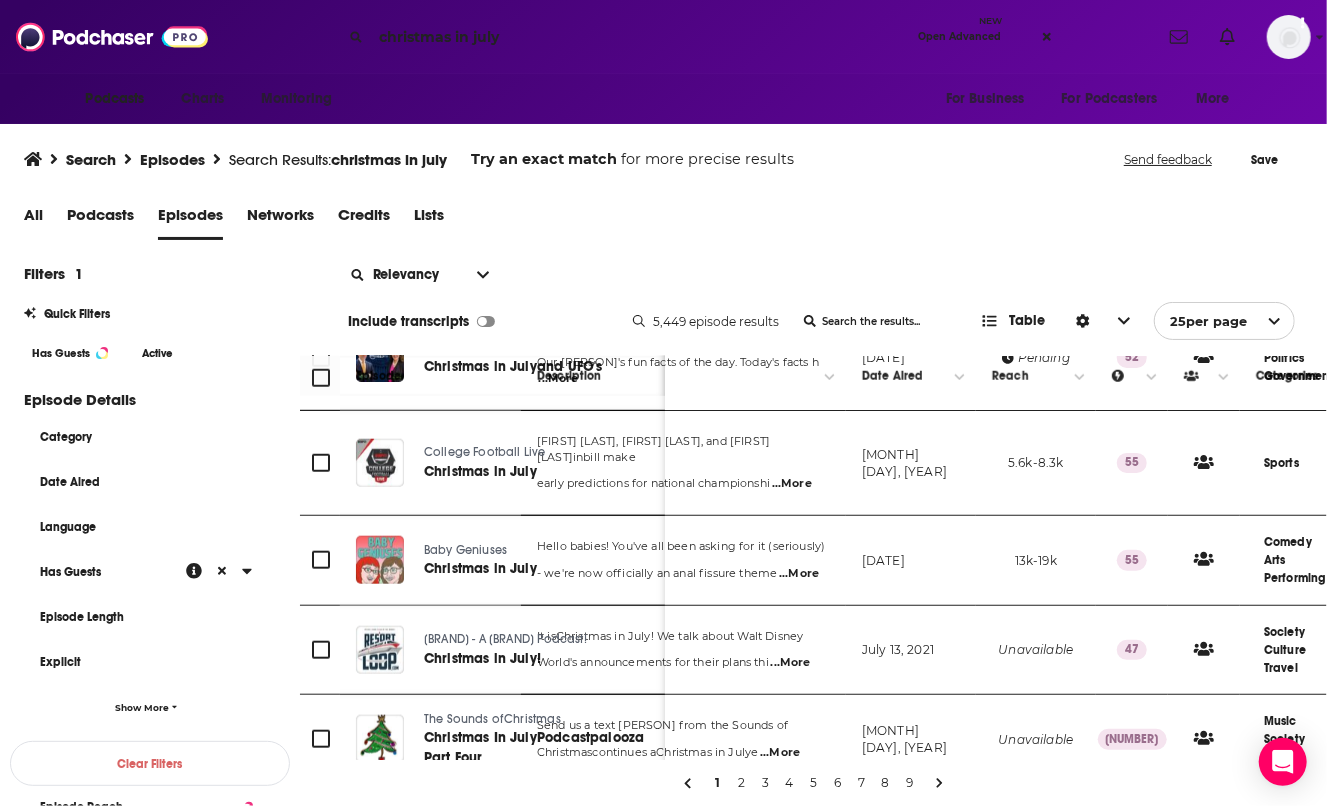click on "christmas in july" at bounding box center [640, 37] 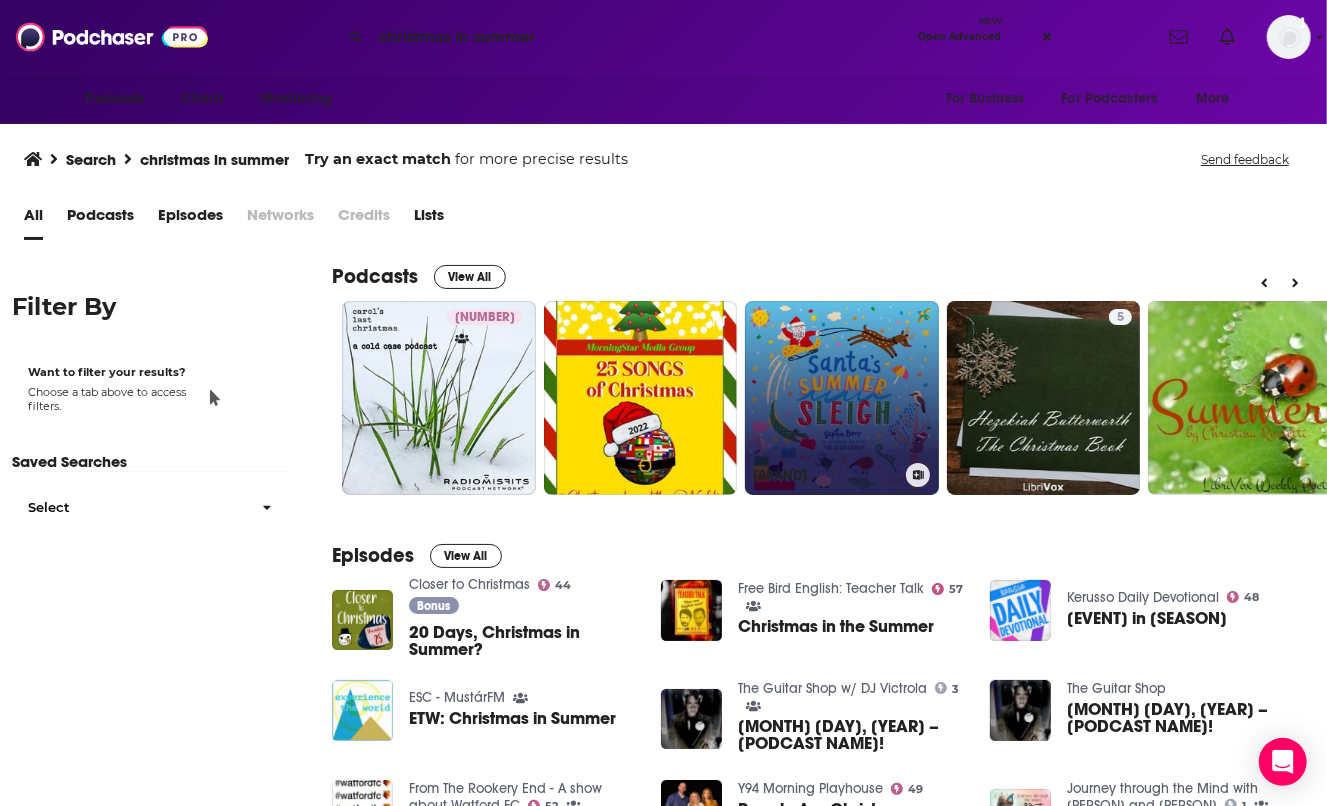 scroll, scrollTop: 312, scrollLeft: 0, axis: vertical 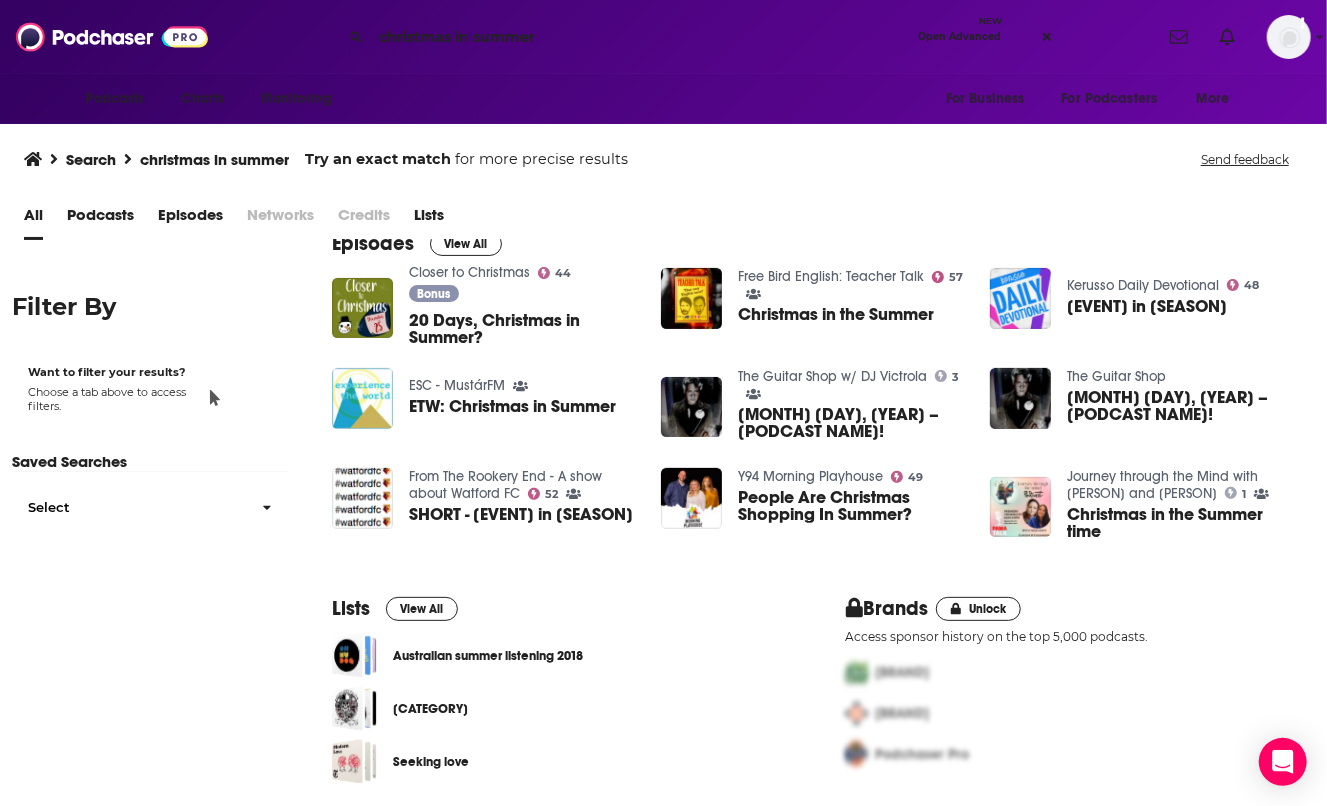 click on "Episodes" at bounding box center [190, 219] 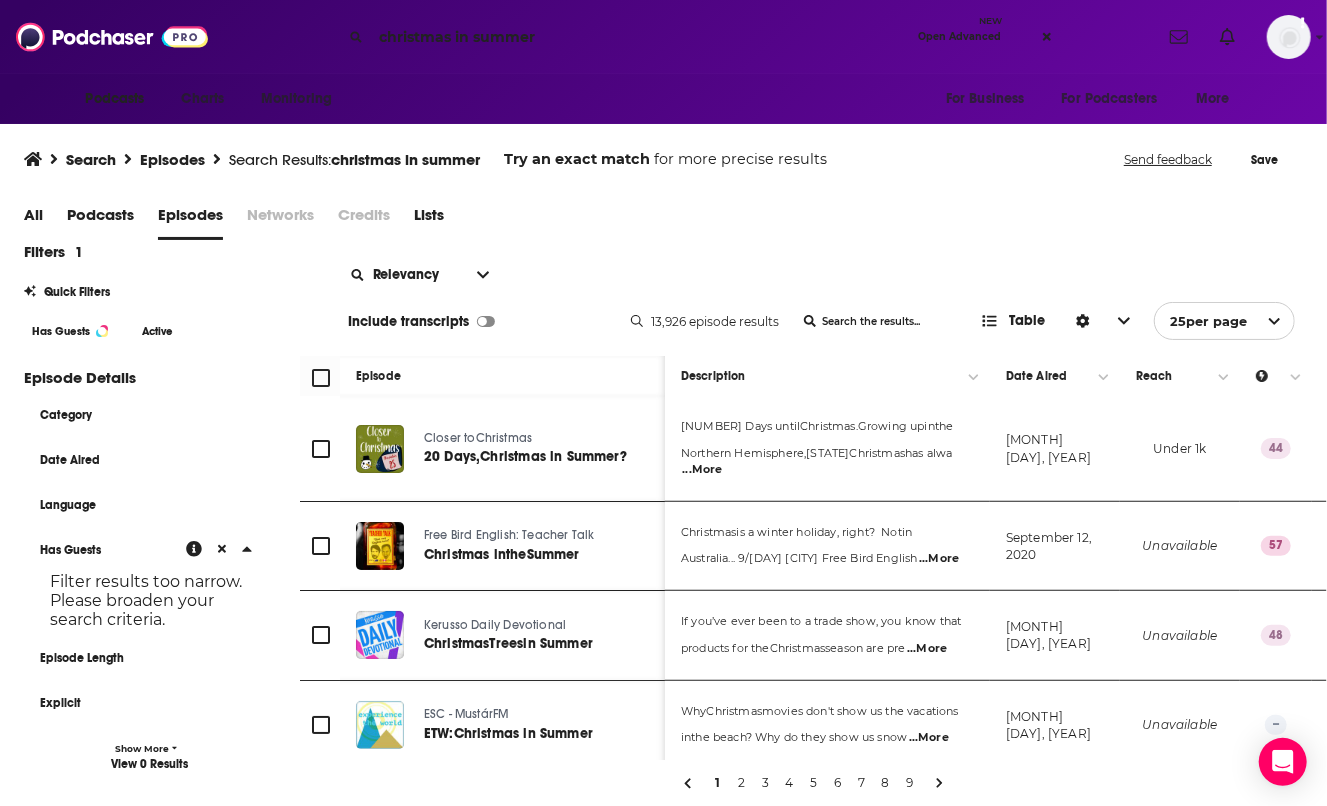 scroll, scrollTop: 32, scrollLeft: 0, axis: vertical 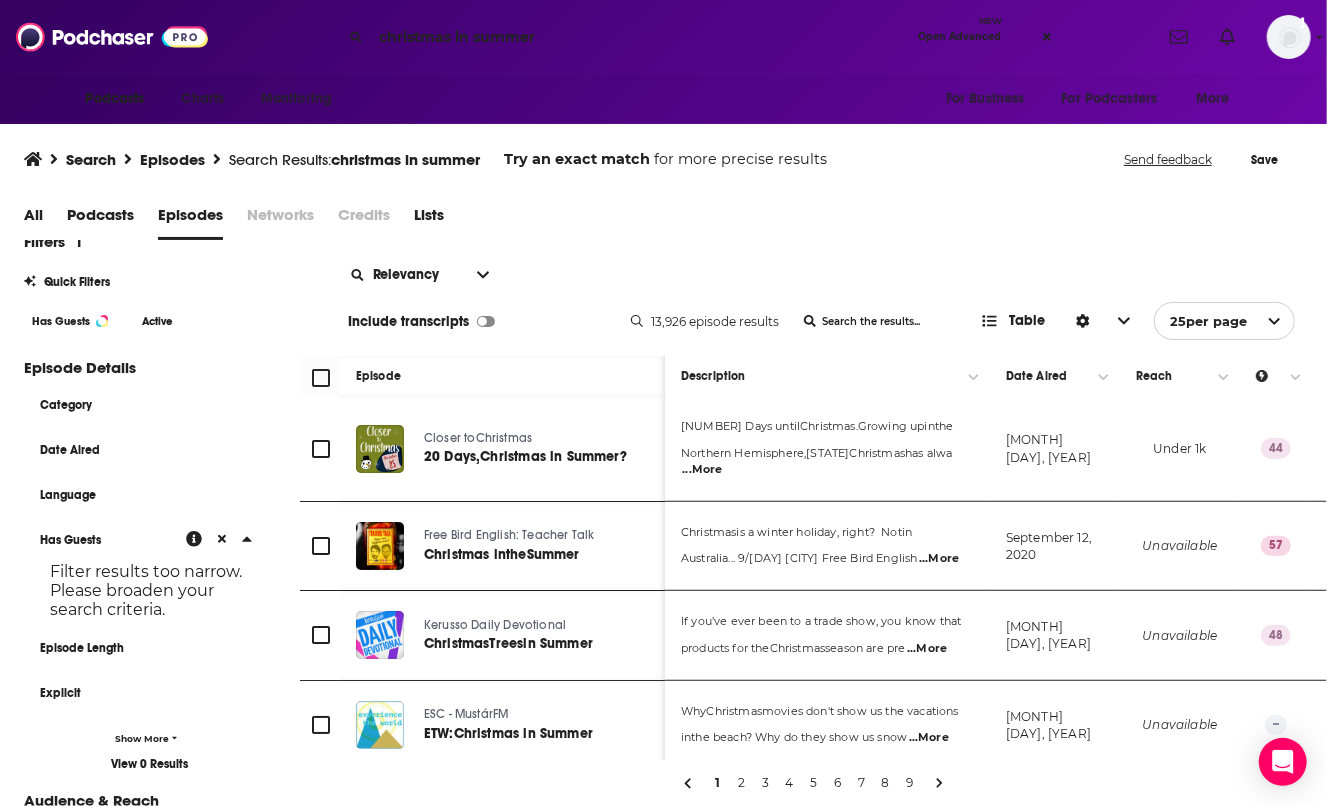 click on "Filters 1 Quick Filters Has Guests Active Episode Details Category Date Aired Language Has Guests Filter results too narrow. Please broaden your search criteria. Episode Length Explicit Show More Audience & Reach Episode Reach Power Score™ Gender Age Location Beta" at bounding box center (150, 652) 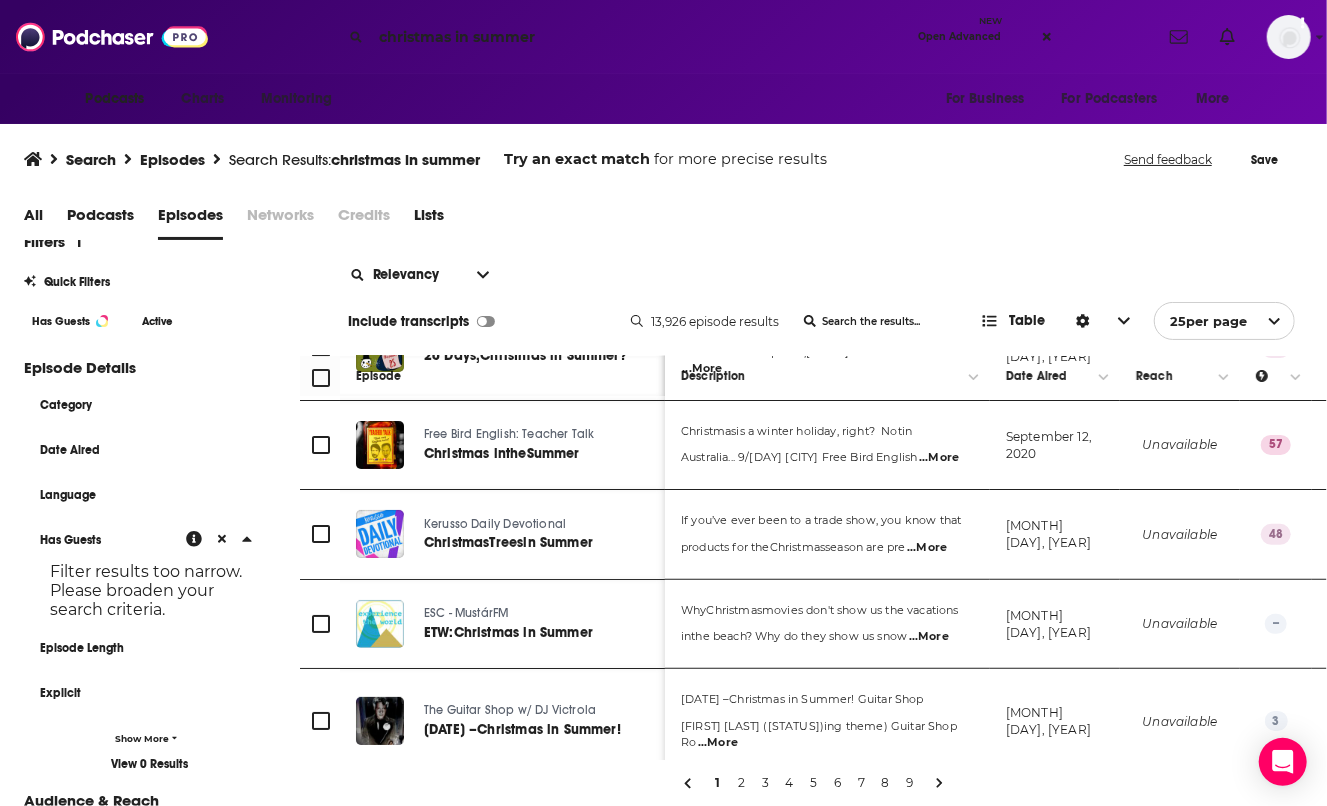 scroll, scrollTop: 103, scrollLeft: 0, axis: vertical 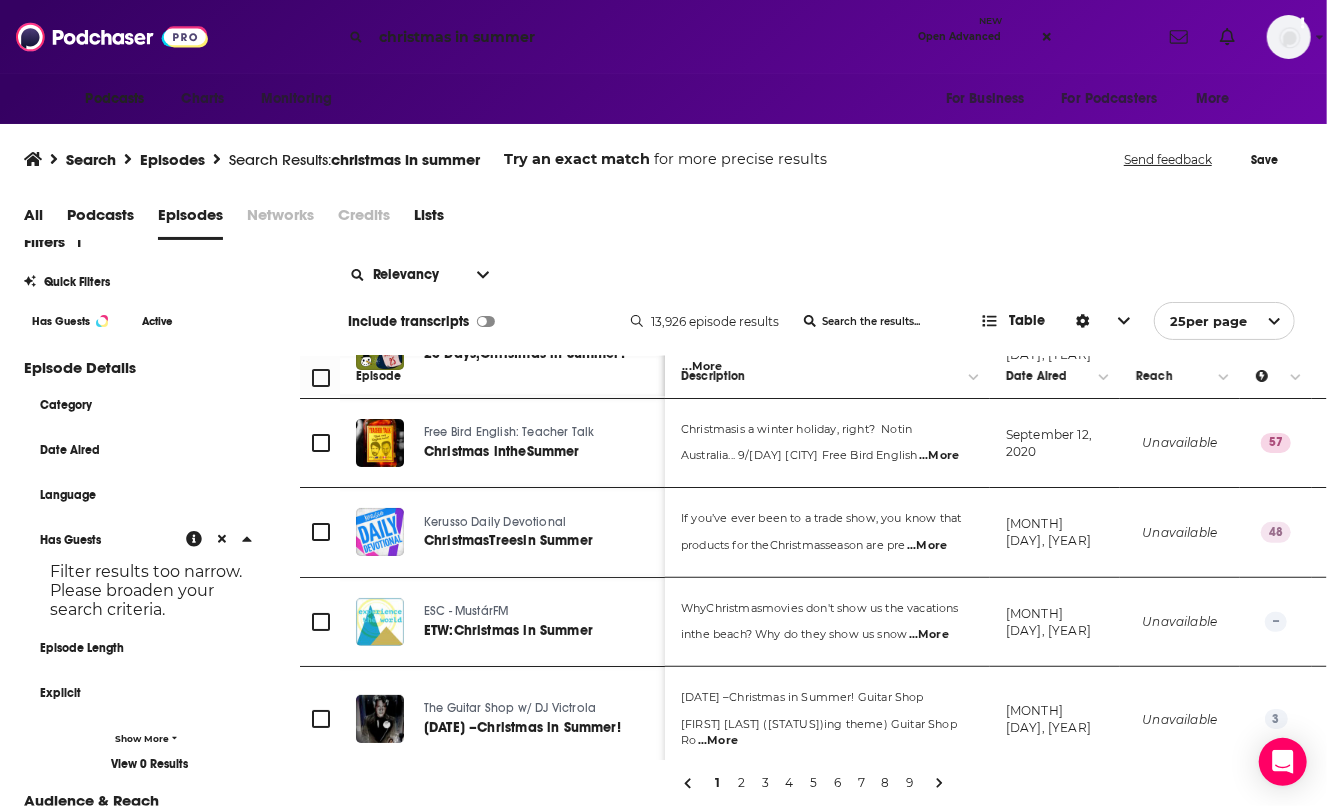 click on "Filters 1 Quick Filters Has Guests Active Episode Details Category Date Aired Language Has Guests Filter results too narrow. Please broaden your search criteria. Episode Length Explicit Show More Audience & Reach Episode Reach Power Score™ Gender Age Location Beta" at bounding box center (150, 652) 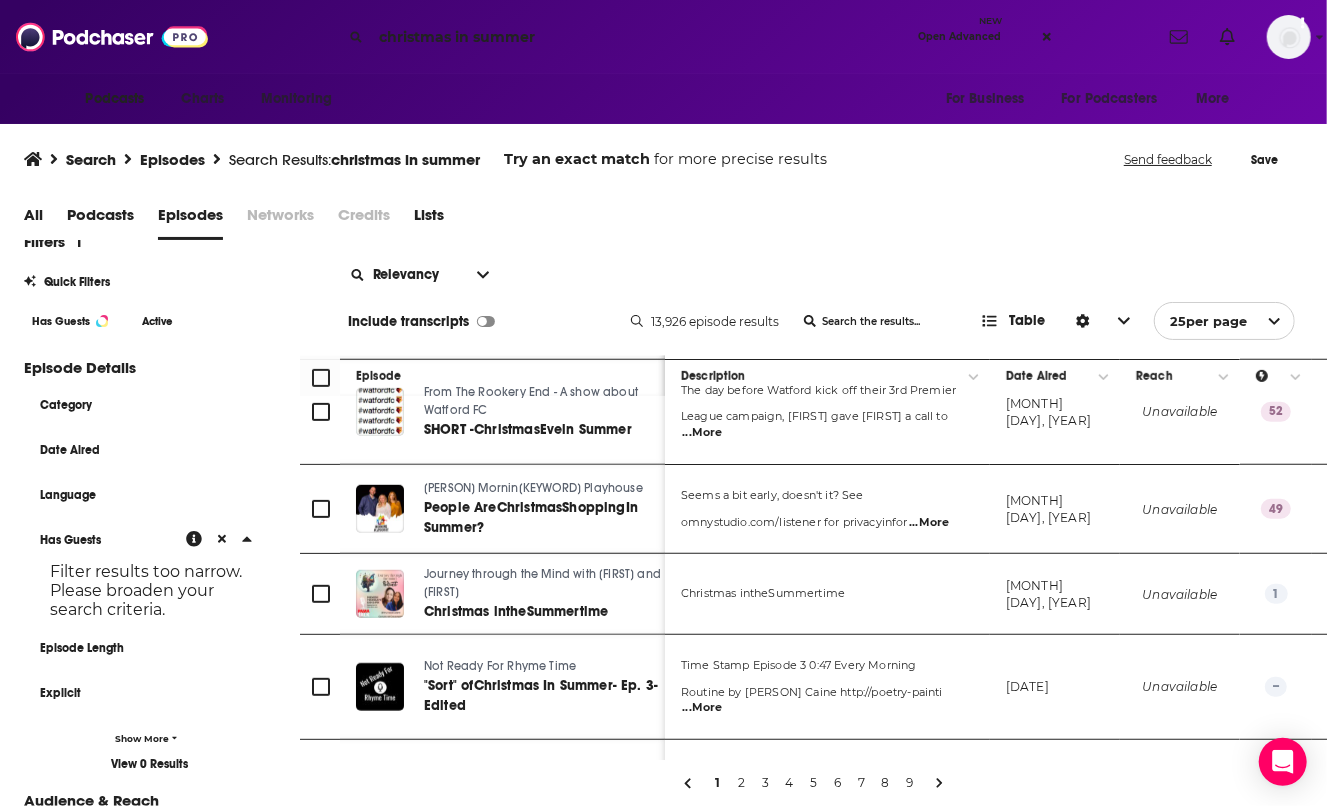 scroll, scrollTop: 622, scrollLeft: 0, axis: vertical 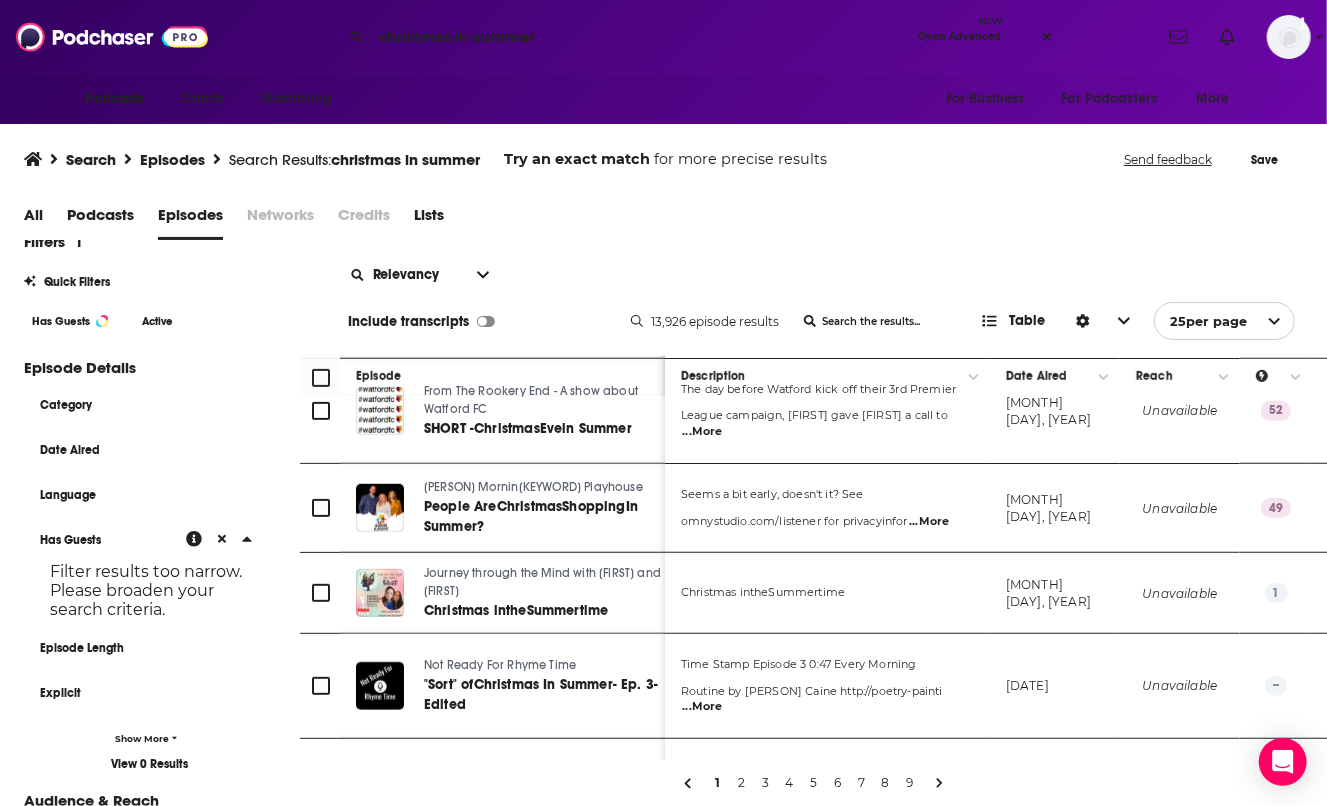 click on "Filters 1 Quick Filters Has Guests Active Episode Details Category Date Aired Language Has Guests Filter results too narrow. Please broaden your search criteria. Episode Length Explicit Show More Audience & Reach Episode Reach Power Score™ Gender Age Location Beta" at bounding box center [150, 652] 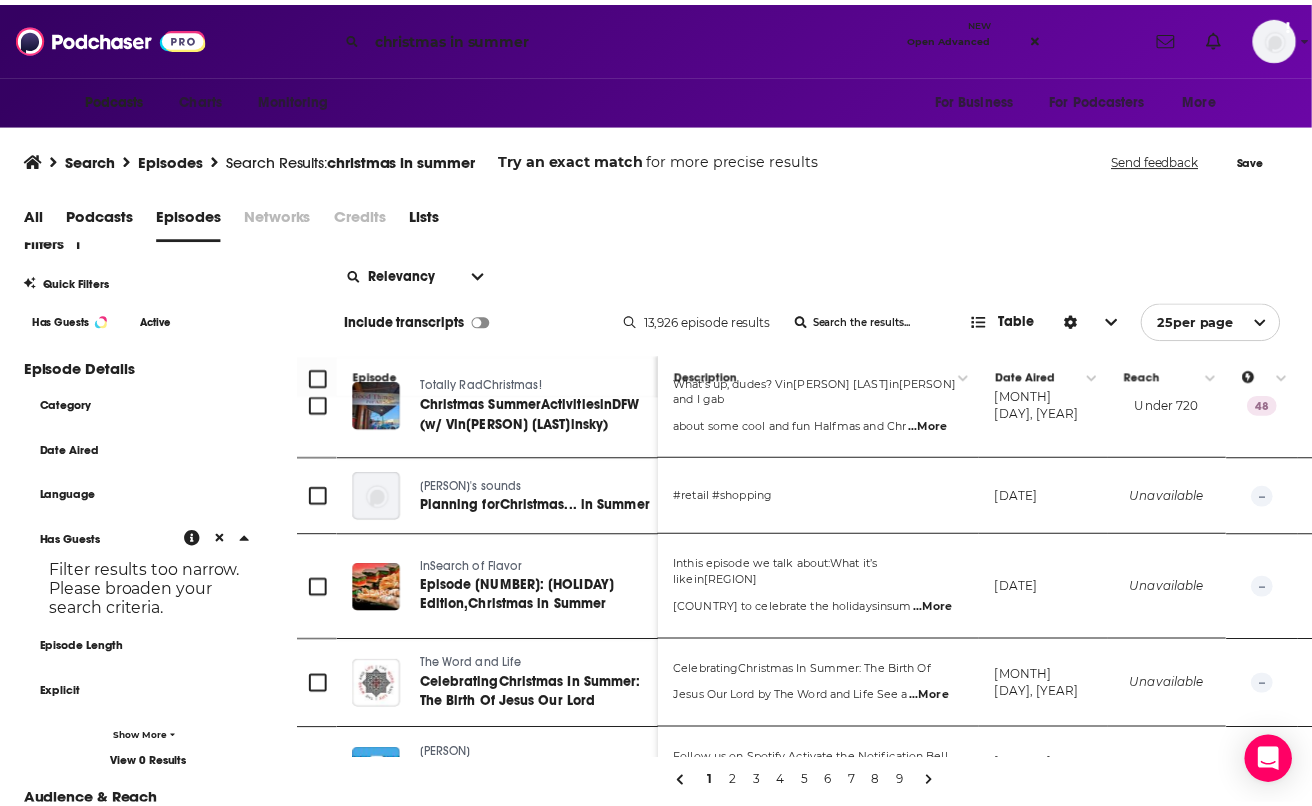 scroll, scrollTop: 1006, scrollLeft: 0, axis: vertical 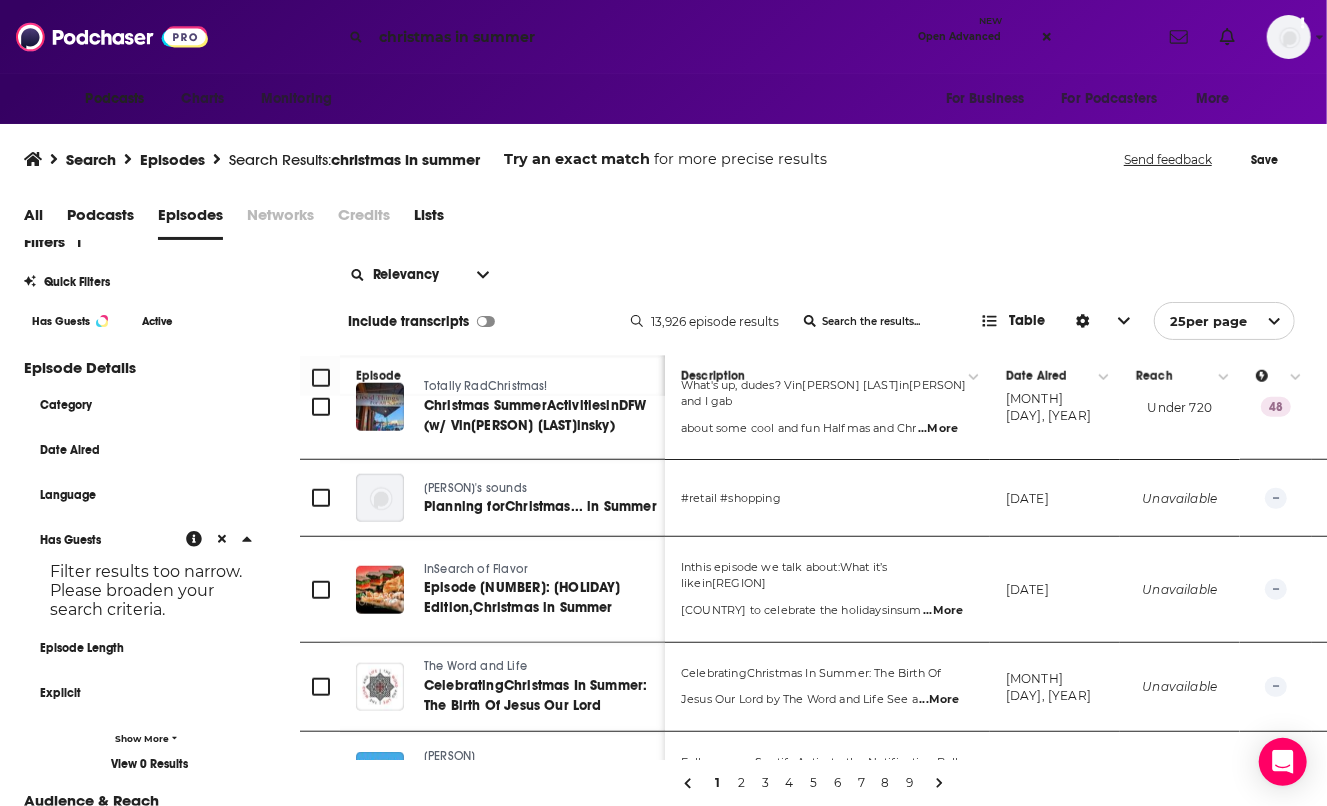 click on "Podcasts Charts Monitoring For Business For Podcasters More" at bounding box center (664, 99) 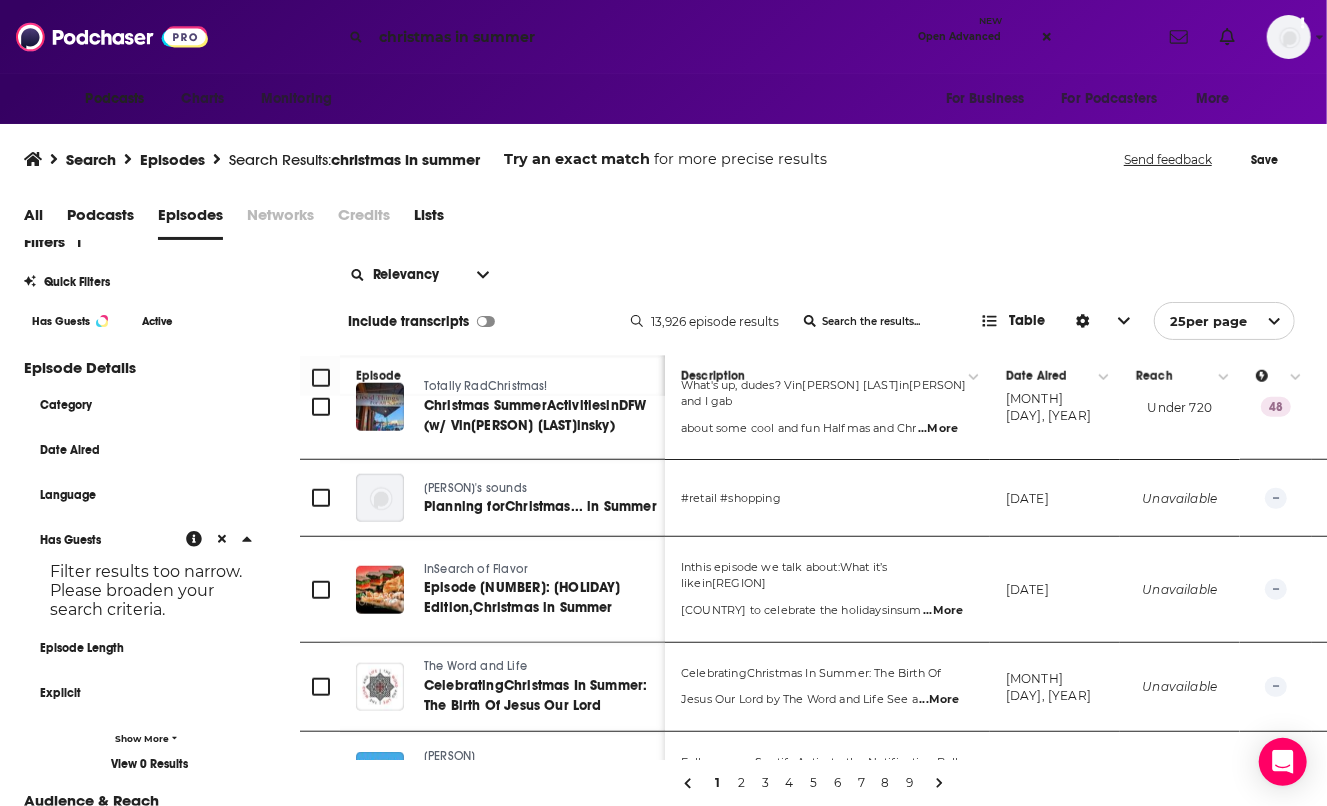 click on "christmas in summer" at bounding box center [640, 37] 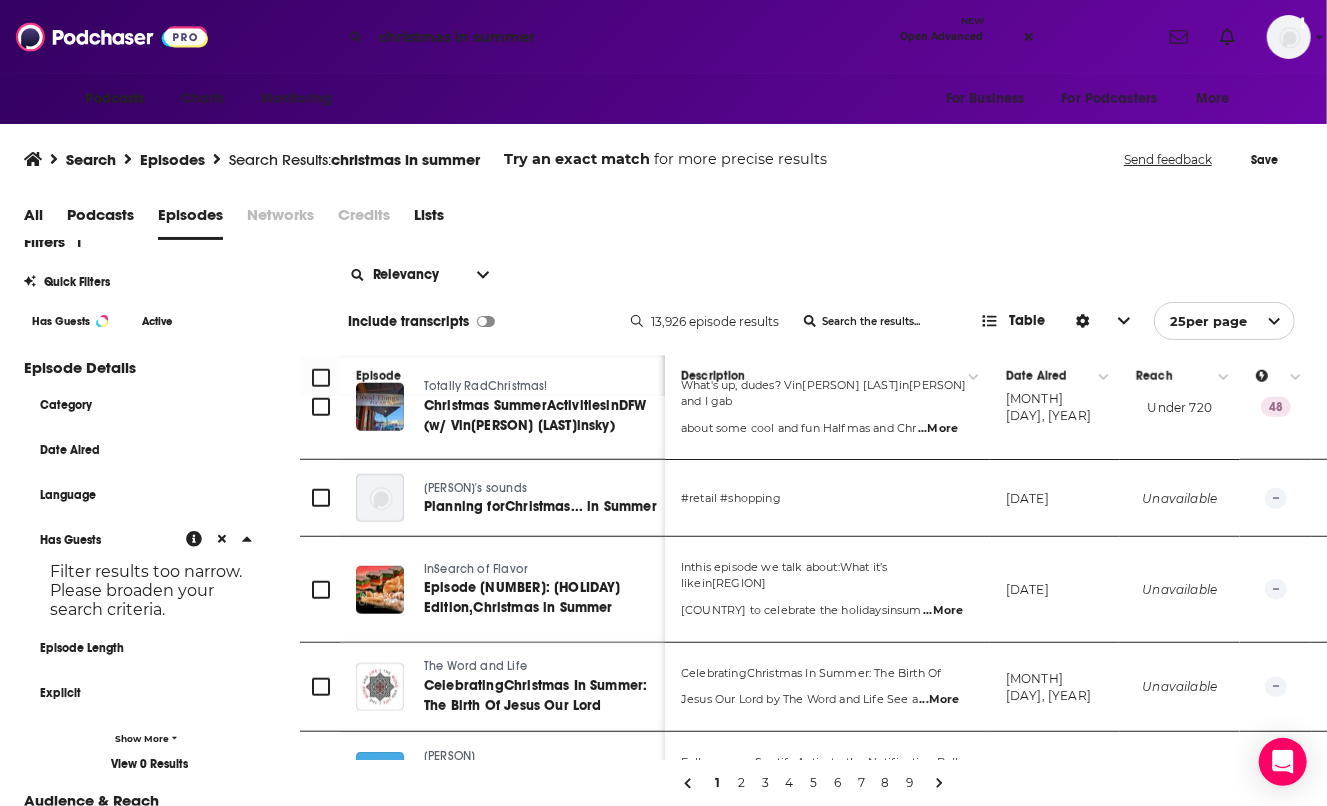 drag, startPoint x: 616, startPoint y: 35, endPoint x: 455, endPoint y: 27, distance: 161.19864 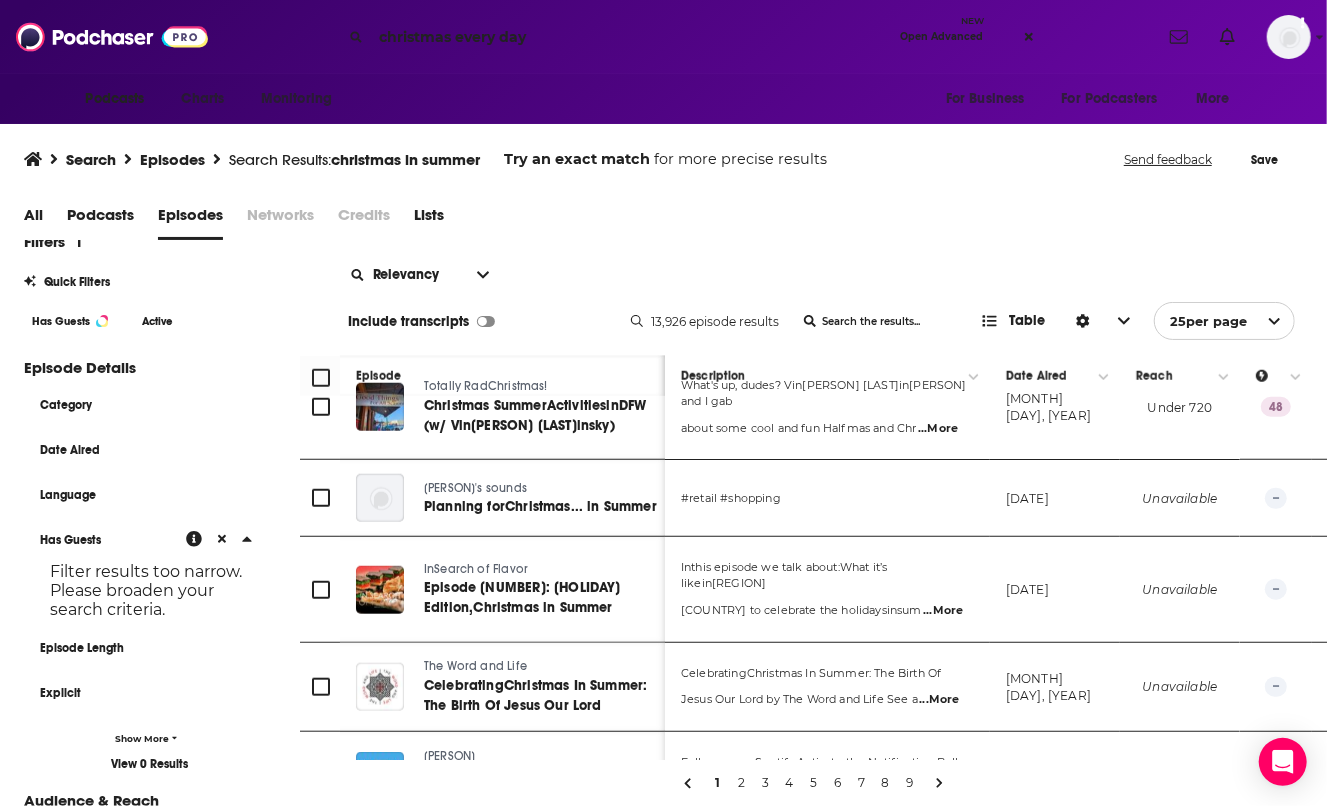 type on "christmas every day" 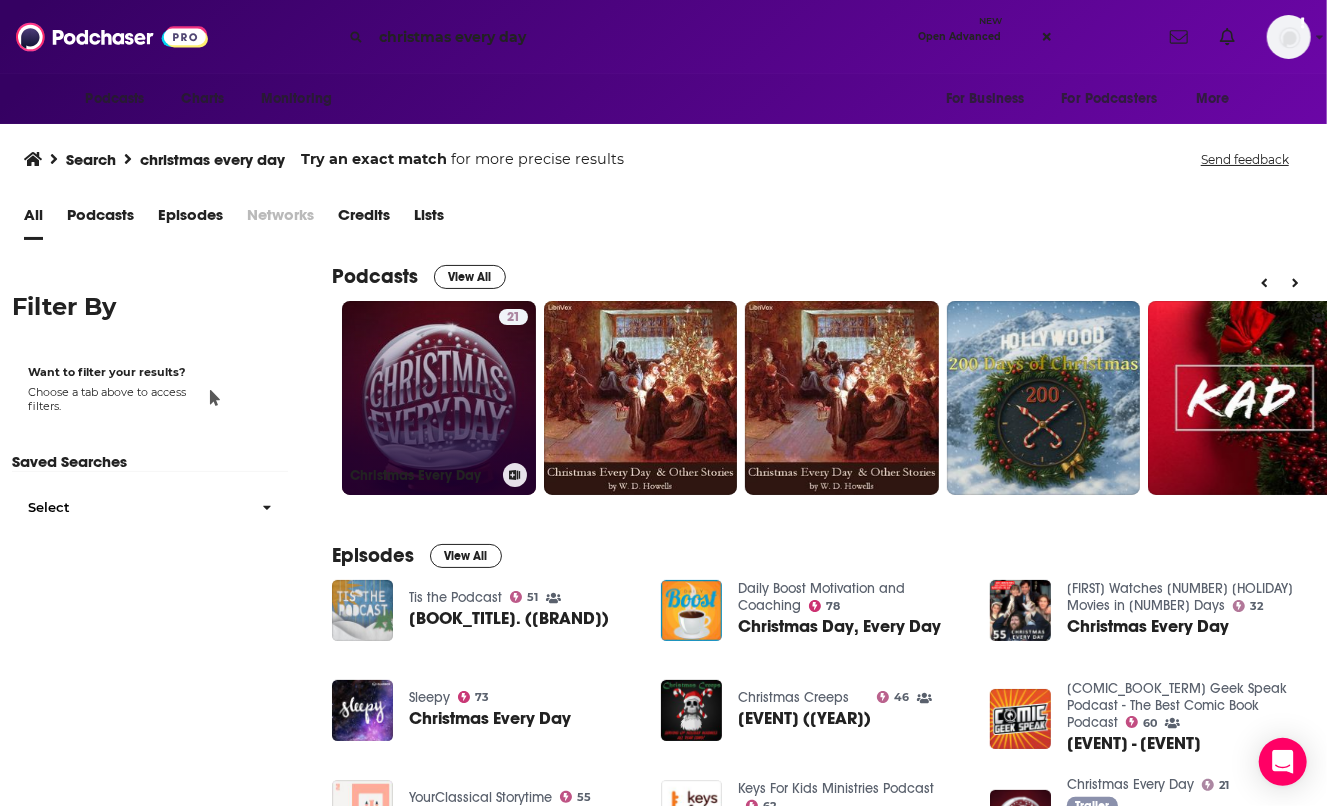 click on "[NUMBER] Christmas Every Day" at bounding box center [439, 398] 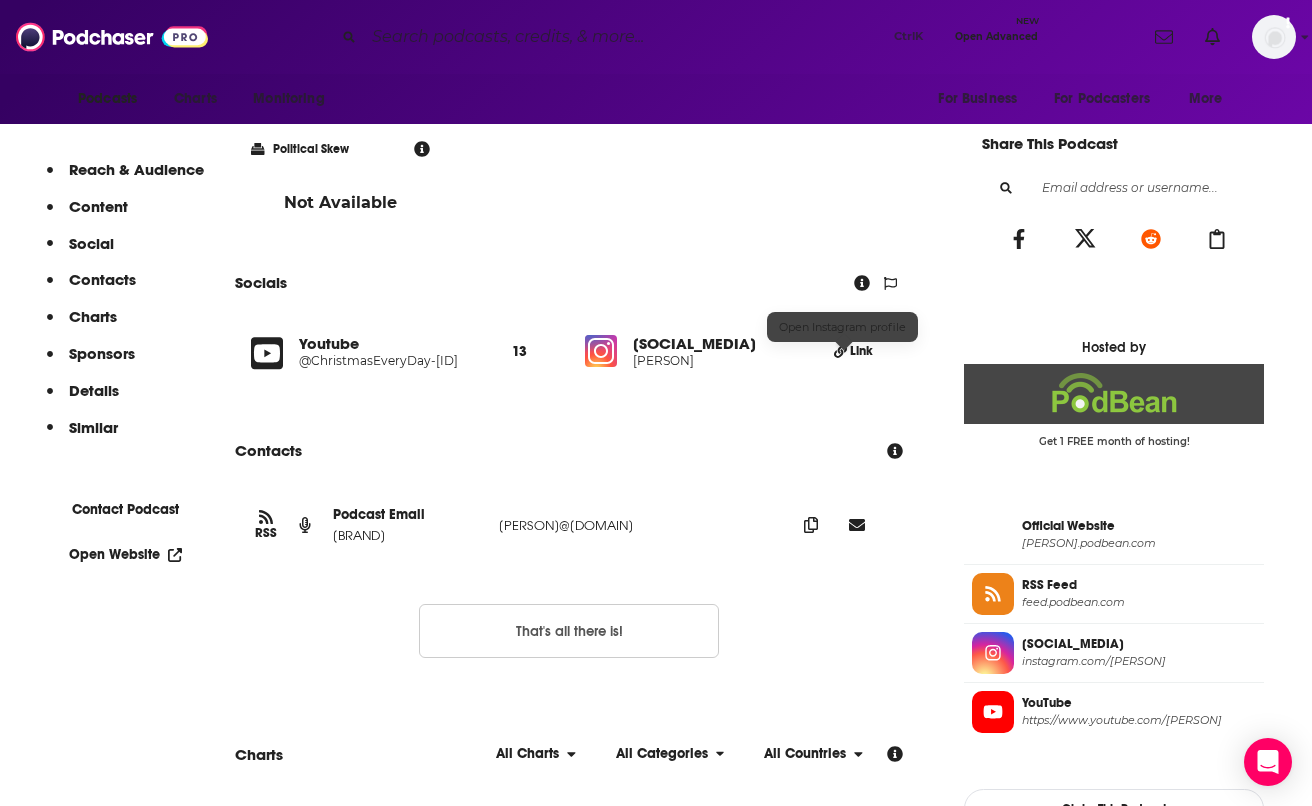 scroll, scrollTop: 1516, scrollLeft: 0, axis: vertical 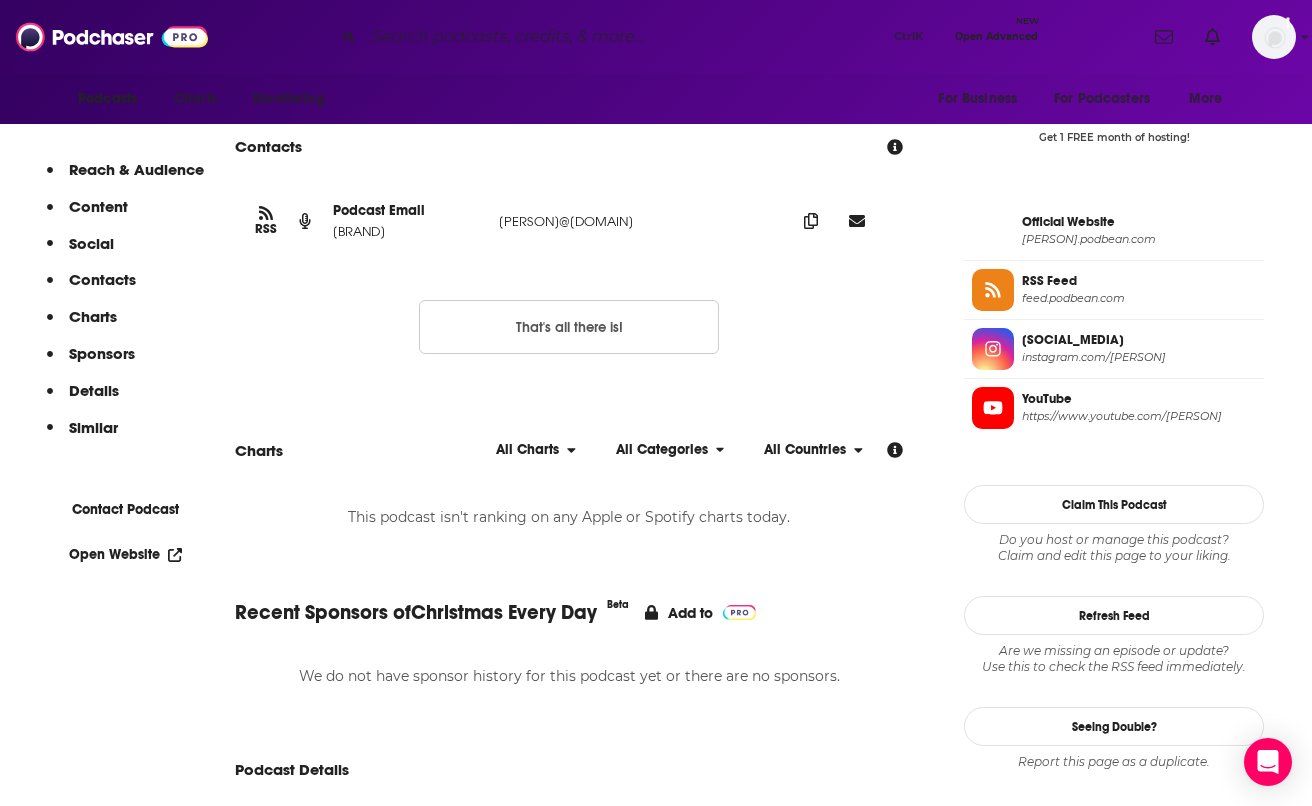 click on "About Insights Episodes [NUMBER] Reviews Credits Lists Similar Podcast Insights Reach & Audience Content Social Contacts Charts Sponsors Details Similar Contact Podcast Open Website Reach Power Score™ [NUMBER] Total Monthly Listens [RANGE] New Episode Listens [RANGE] Export One-Sheet Audience Demographics Gender [DEMOGRAPHIC] Age [AGE] yo Parental Status [STATUS] Countries [NUMBER] [COUNTRY] [NUMBER] [COUNTRY] [NUMBER] [COUNTRY] [NUMBER] [COUNTRY] [NUMBER] [COUNTRY] Education Level Mostly Higher Education Content Political Skew Not Available Socials Youtube @[BRAND]-[ID] [NUMBER] Instagram @[BRAND_NAME] Link Contacts RSS Podcast Email [BRAND] [EMAIL] [EMAIL] That's all there is! Charts All Charts All Categories All Countries This podcast isn't ranking on any Apple or Spotify charts today. Recent Sponsors of Christmas Every Day Beta Add to We do not have sponsor history for this podcast yet or there are no sponsors. Podcast Details Podcast Status Active Release Period No" at bounding box center [656, 2618] 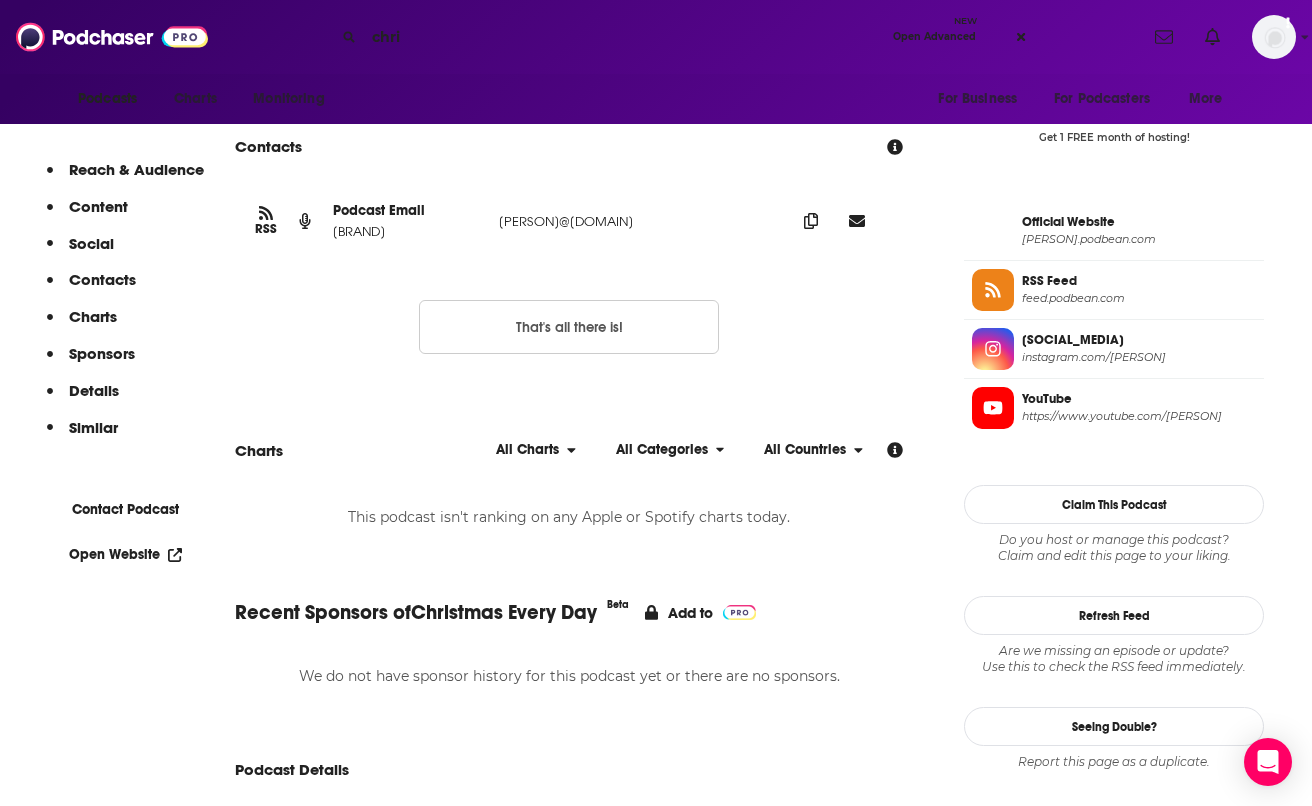 type on "[PERSON]" 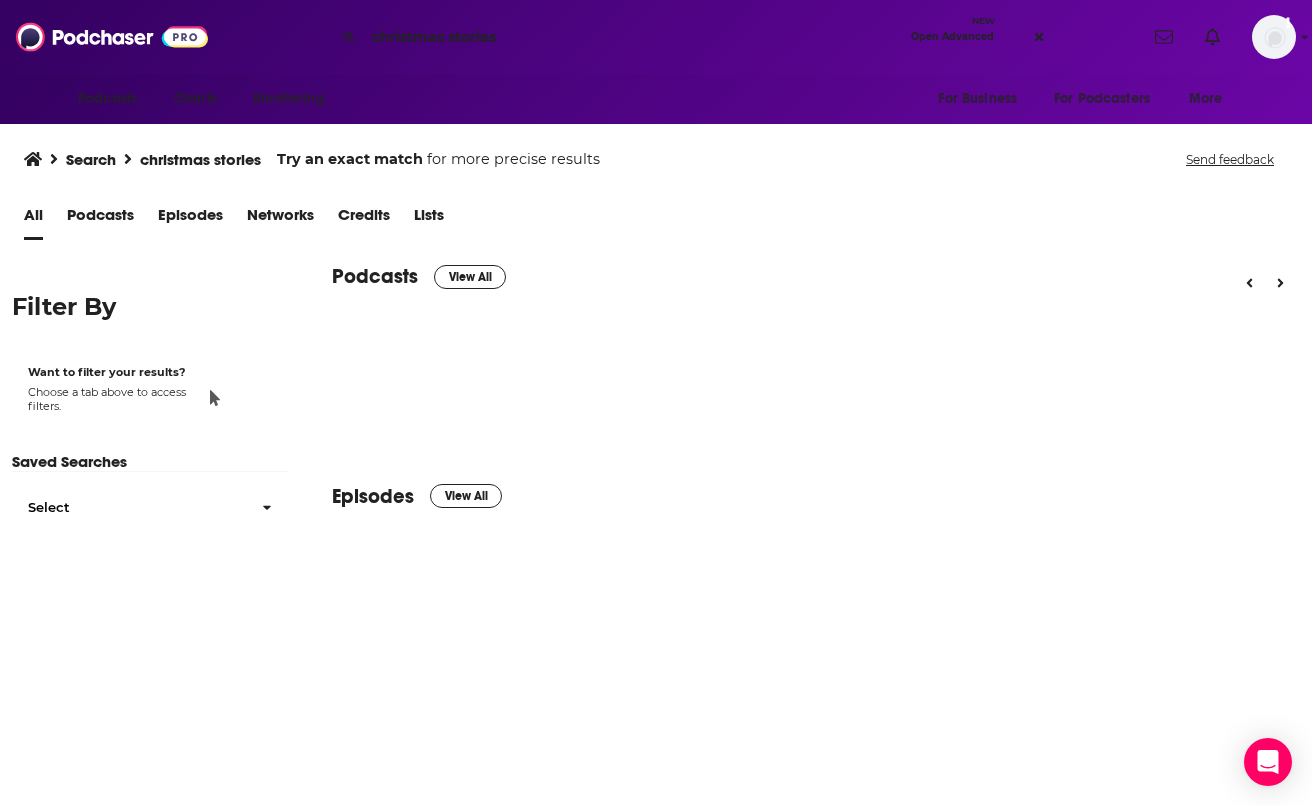scroll, scrollTop: 0, scrollLeft: 0, axis: both 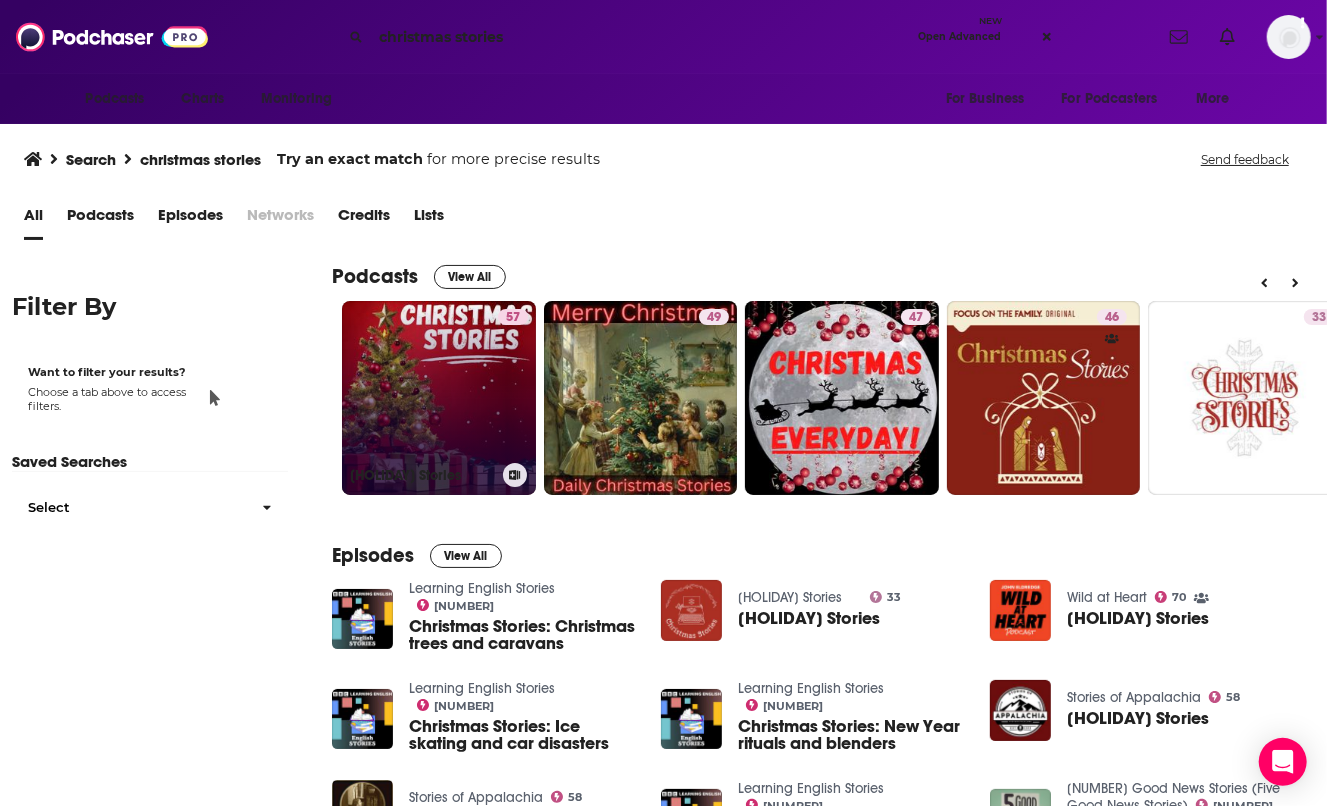 click on "57 Christmas Stories" at bounding box center [439, 398] 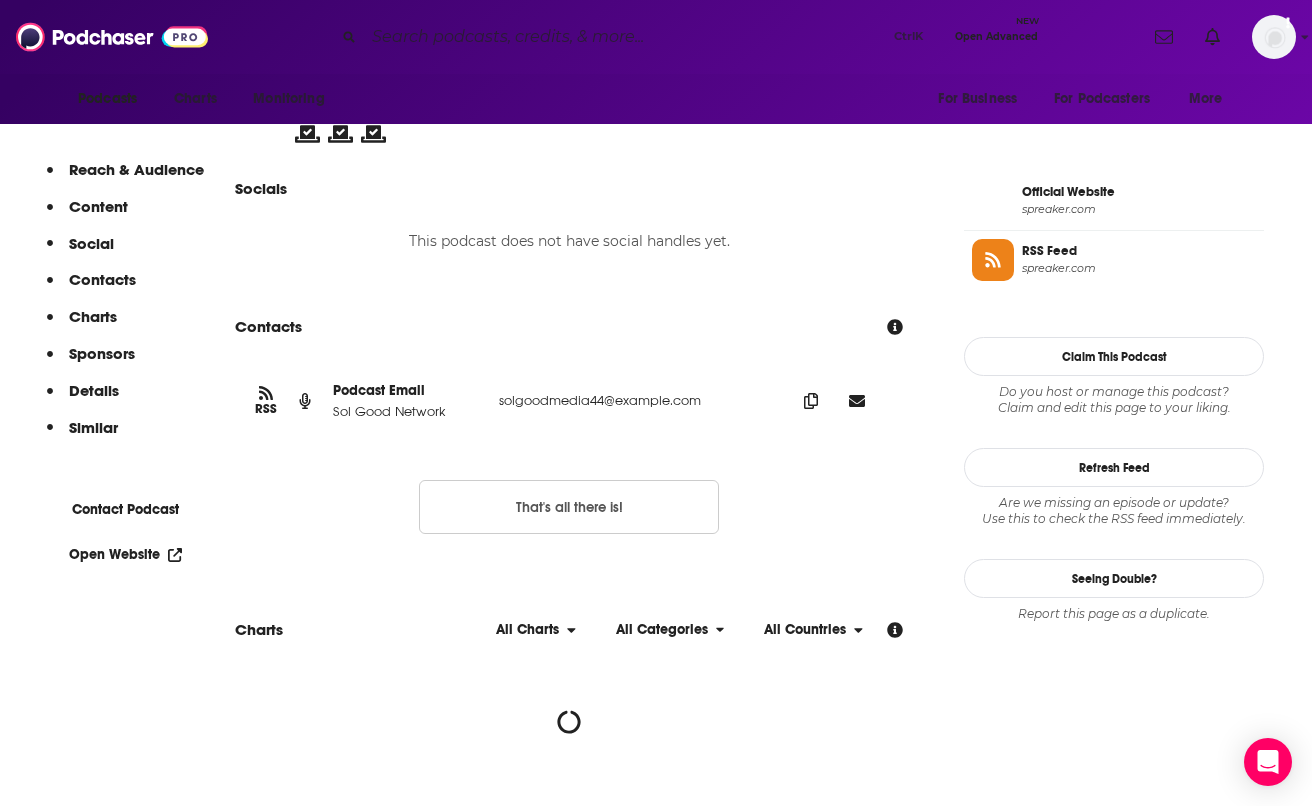 scroll, scrollTop: 1595, scrollLeft: 0, axis: vertical 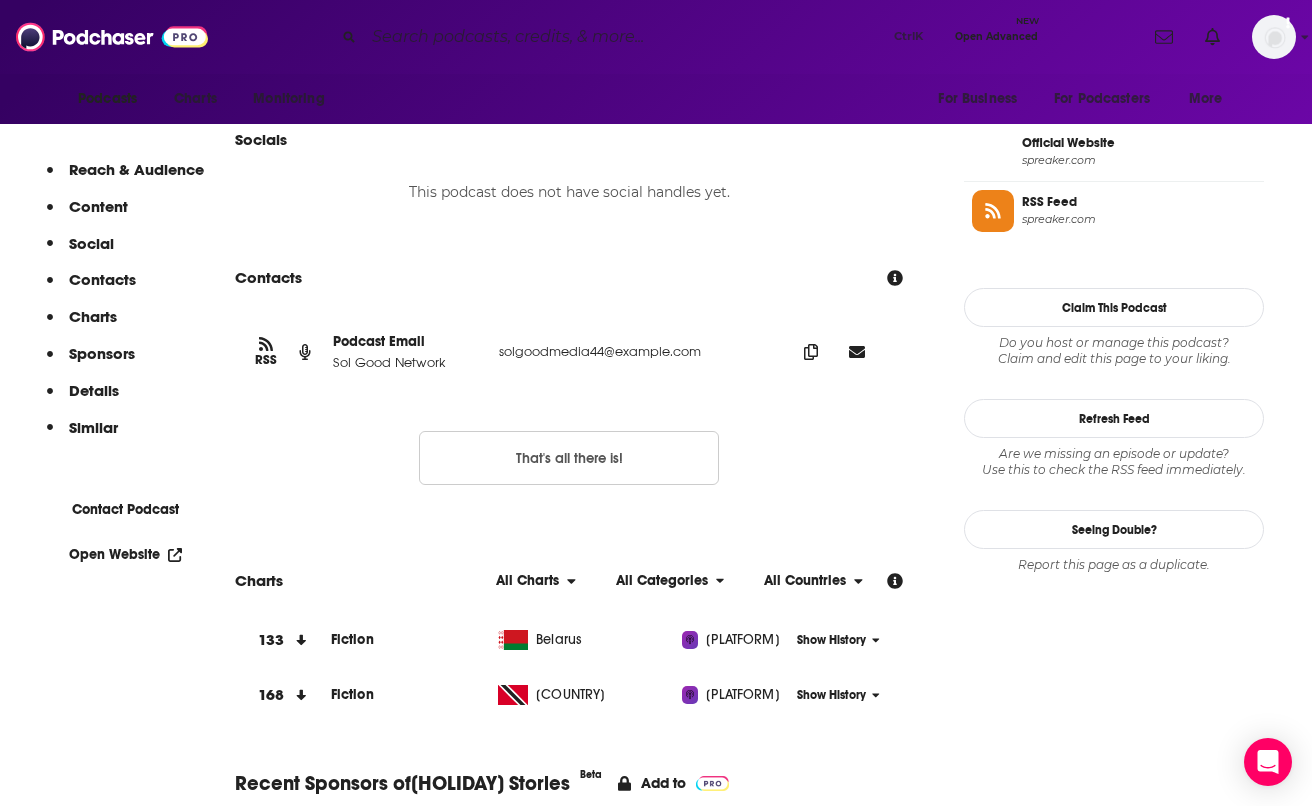 click on "About Insights Episodes [NUMBER] Reviews Credits Lists Similar Podcast Insights Reach & Audience Content Social Contacts Charts Sponsors Details Similar Contact Podcast Open Website Reach Power Score™ [NUMBER] Total Monthly Listens [RANGE] New Episode Listens [RANGE] Export One-Sheet Audience Demographics Gender [DEMOGRAPHIC] Age [AGE] yo Income [CURRENCY] [CURRENCY] [CURRENCY] [CURRENCY] Parental Status [STATUS] Countries [NUMBER] [COUNTRY] [NUMBER] [COUNTRY] [NUMBER] [COUNTRY] [NUMBER] [COUNTRY] [NUMBER] [COUNTRY] Top Cities [CITY], [STATE], [CITY], [STATE], [CITY], [STATE], [CITY], [STATE], [CITY], [STATE] Interests Movies and Tv , Movies and Tv - Movies , Pets , Science , Shopping , Humor Jobs Dietitians , Social Media Managers , Teachers , Authors/Writers , Directors , Bloggers Ethnicities White / Caucasian , Asian , Hispanic , African American Show More Content Political Skew Neutral/Mixed Socials This podcast does not have social handles yet. Contacts RSS Podcast Email [BRAND] [EMAIL] [EMAIL] That's all there is! Charts [NUMBER]" at bounding box center [490, 2913] 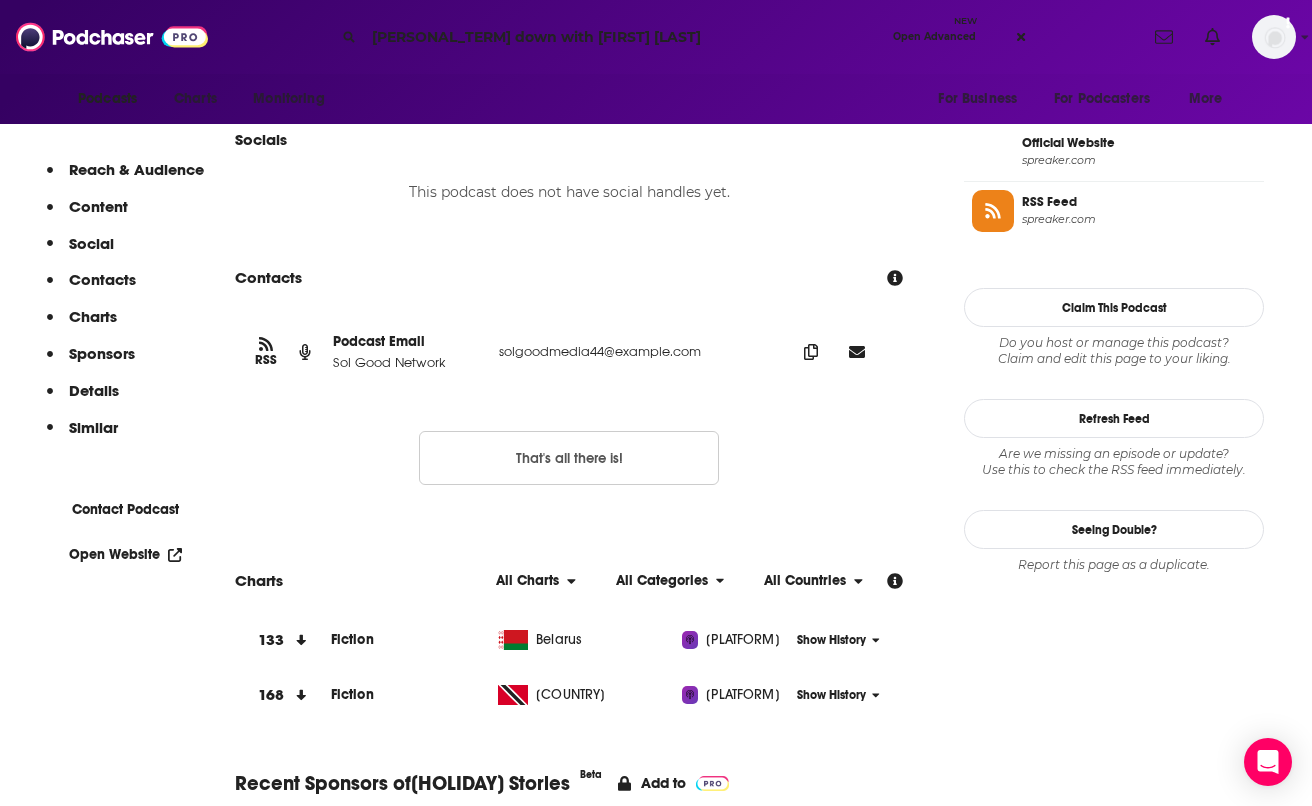 type on "whine down with [FIRST] [LAST]" 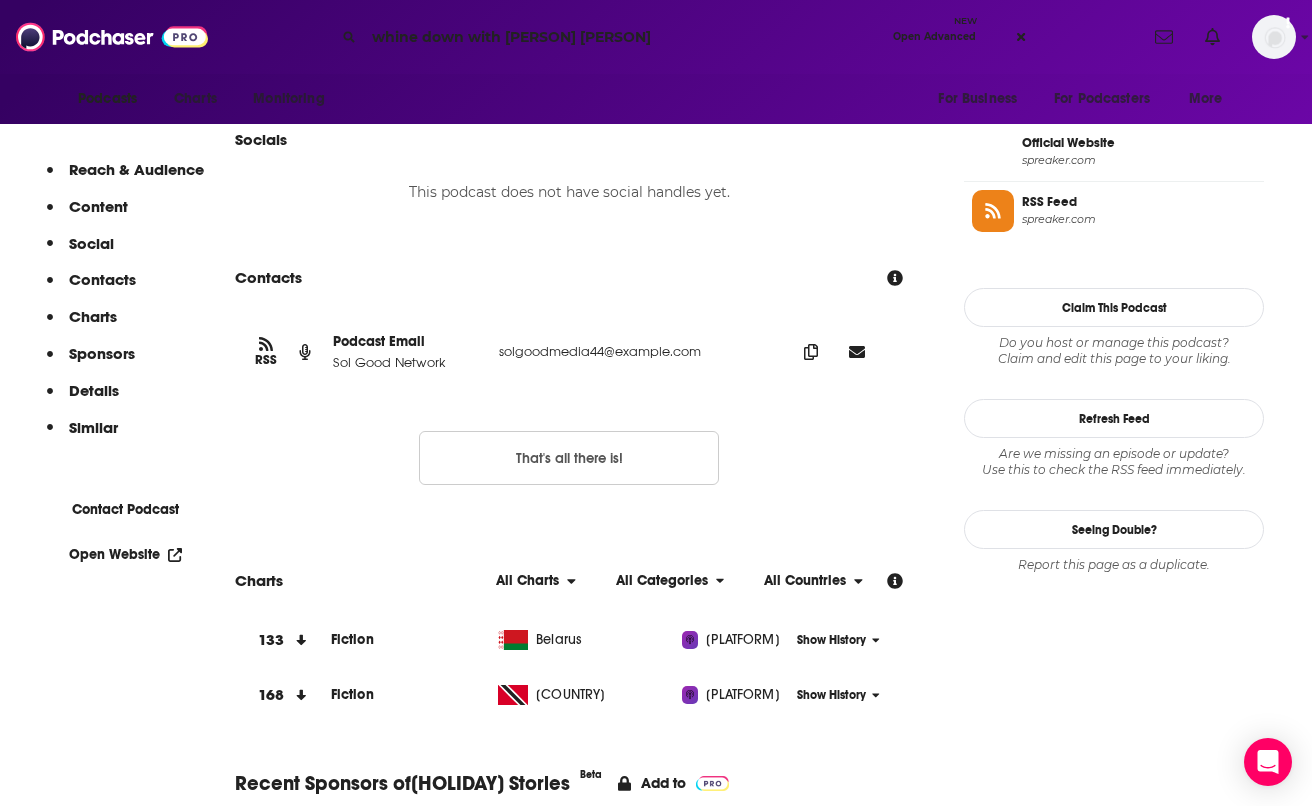 scroll, scrollTop: 0, scrollLeft: 0, axis: both 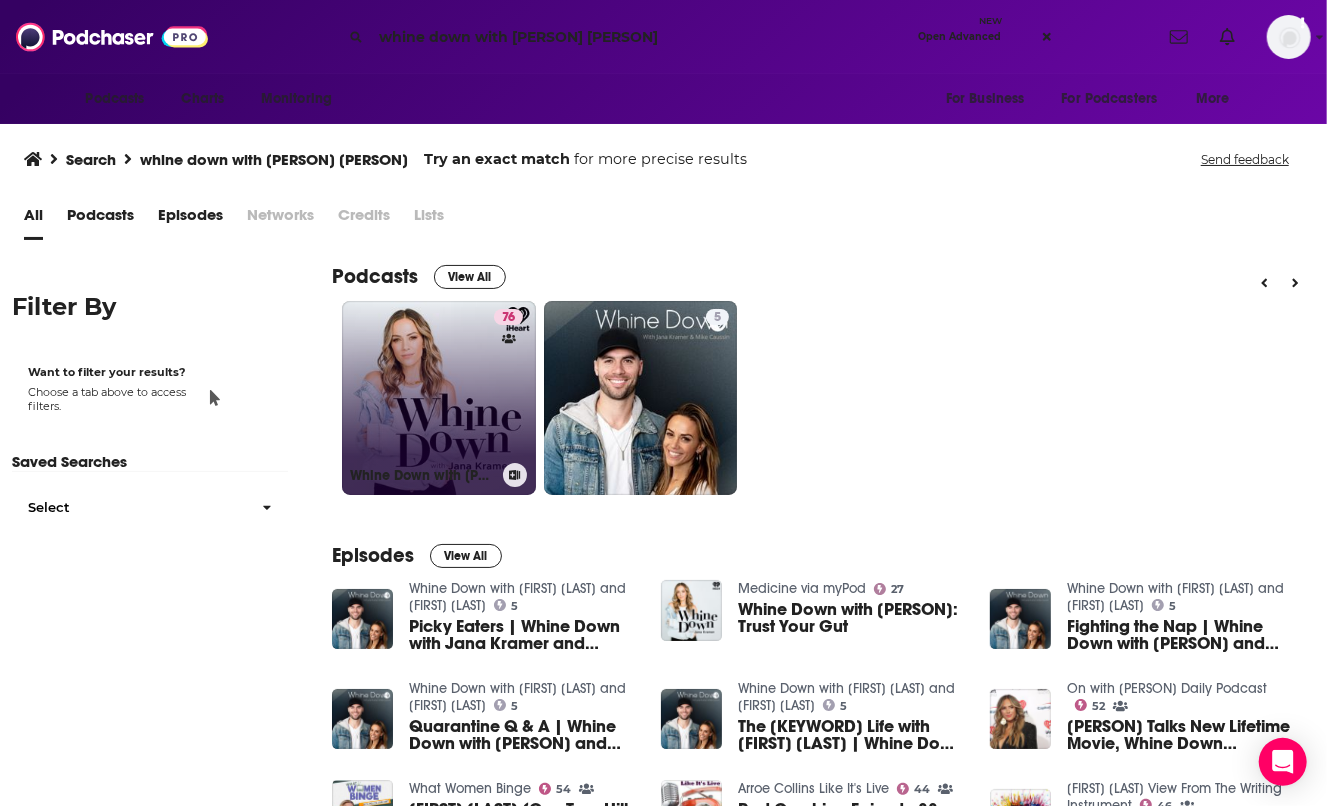 click on "[NUMBER] Whine Down with [PERSON]" at bounding box center [439, 398] 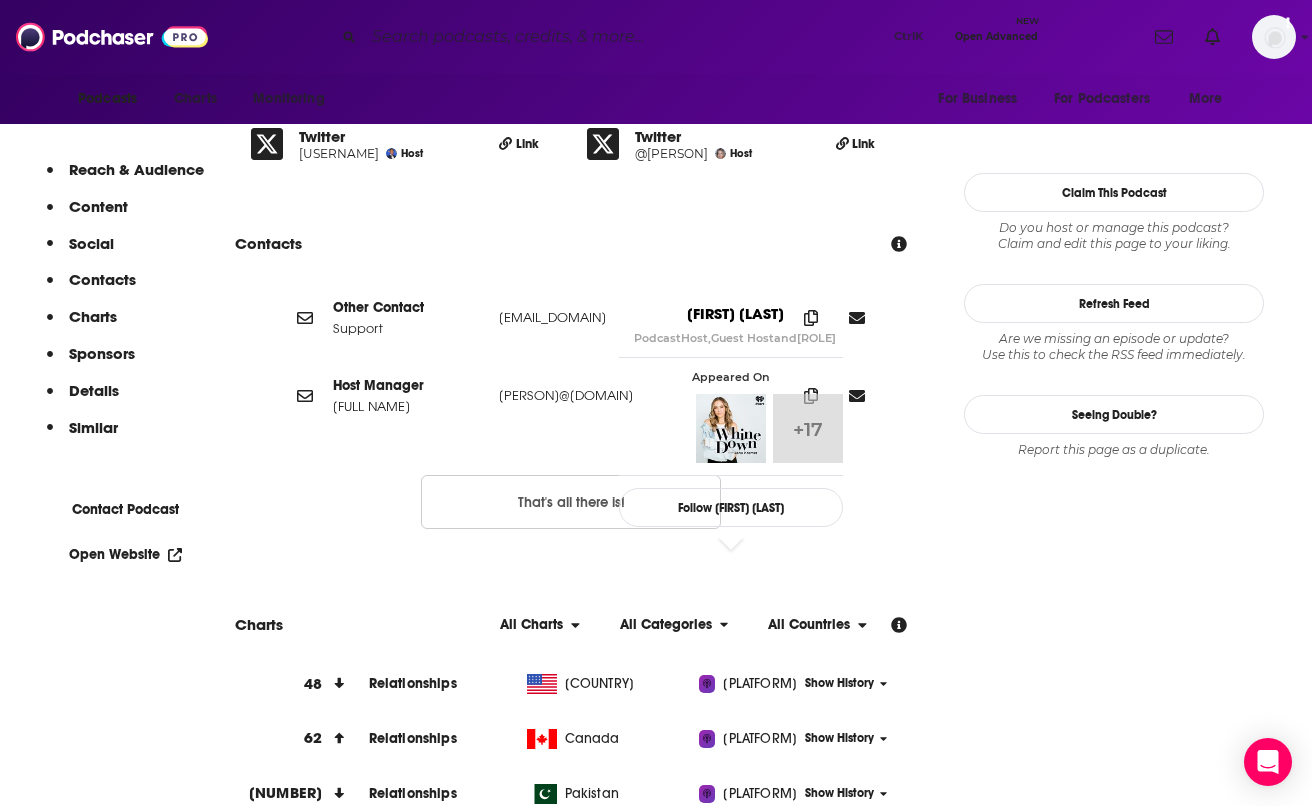 scroll, scrollTop: 1876, scrollLeft: 0, axis: vertical 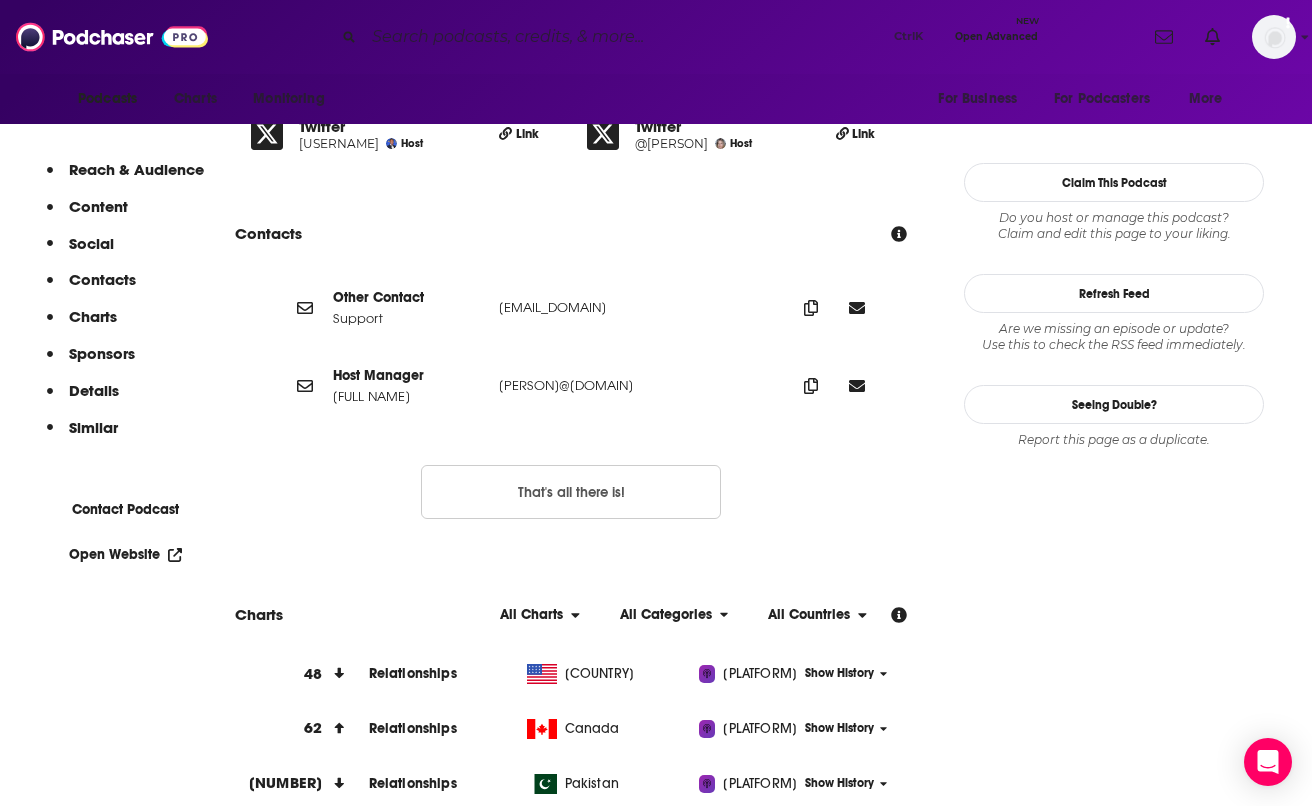 click on "About Insights Episodes 658 Reviews Credits 175 Lists 7 Similar Podcast Insights Reach & Audience Content Social Contacts Charts Sponsors Details Similar Contact Podcast Open Website Reach Power Score™ 76 Total Monthly Listens 496k-736k New Episode Listens 3.1k-5.5k Export One-Sheet Audience Demographics Gender Female Age 30 yo Income $ $ $ $ $ Parental Status Parents Countries 1 United States 2 Canada 3 United Kingdom 4 Australia 5 France Top Cities Los Angeles, CA , Nashville, TN , Chicago, IL , New York, NY , Houston, TX , San Diego, CA Interests Friends, Family & Relationships , Toys, Children & Baby , Wedding , Restaurants, Food & Grocery , Sports , Television & Film Jobs Laborers , Fashion Stylists , Social Media Specialists , Teachers , Nurses , Waitresses/Servers Ethnicities White / Caucasian , Hispanic , Asian , African American Show More Content Political Skew Neutral/Mixed Socials Youtube @[PERSON] 285k X/Twitter @[PERSON] 569k Instagram @[PERSON] 75k Twitter @[PERSON] Host Link" at bounding box center [490, 3089] 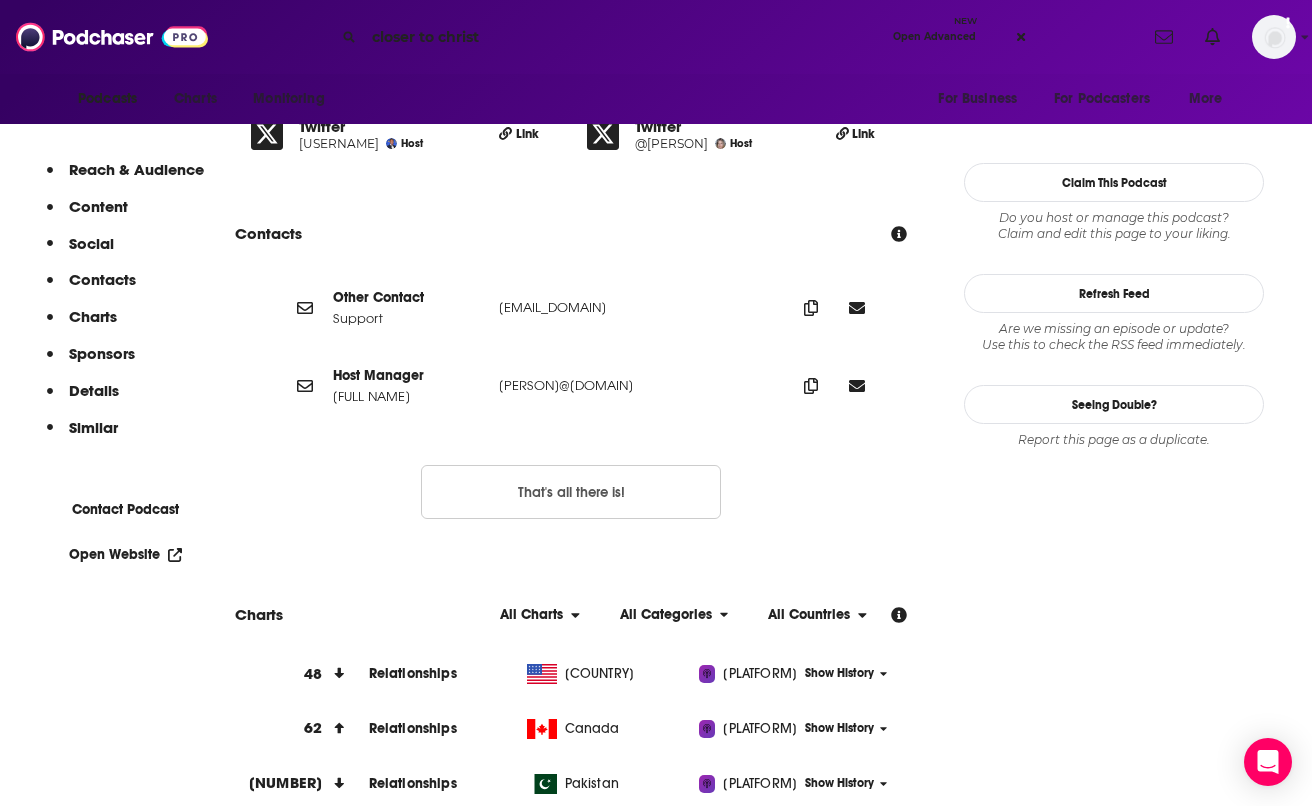 type on "closer to christm" 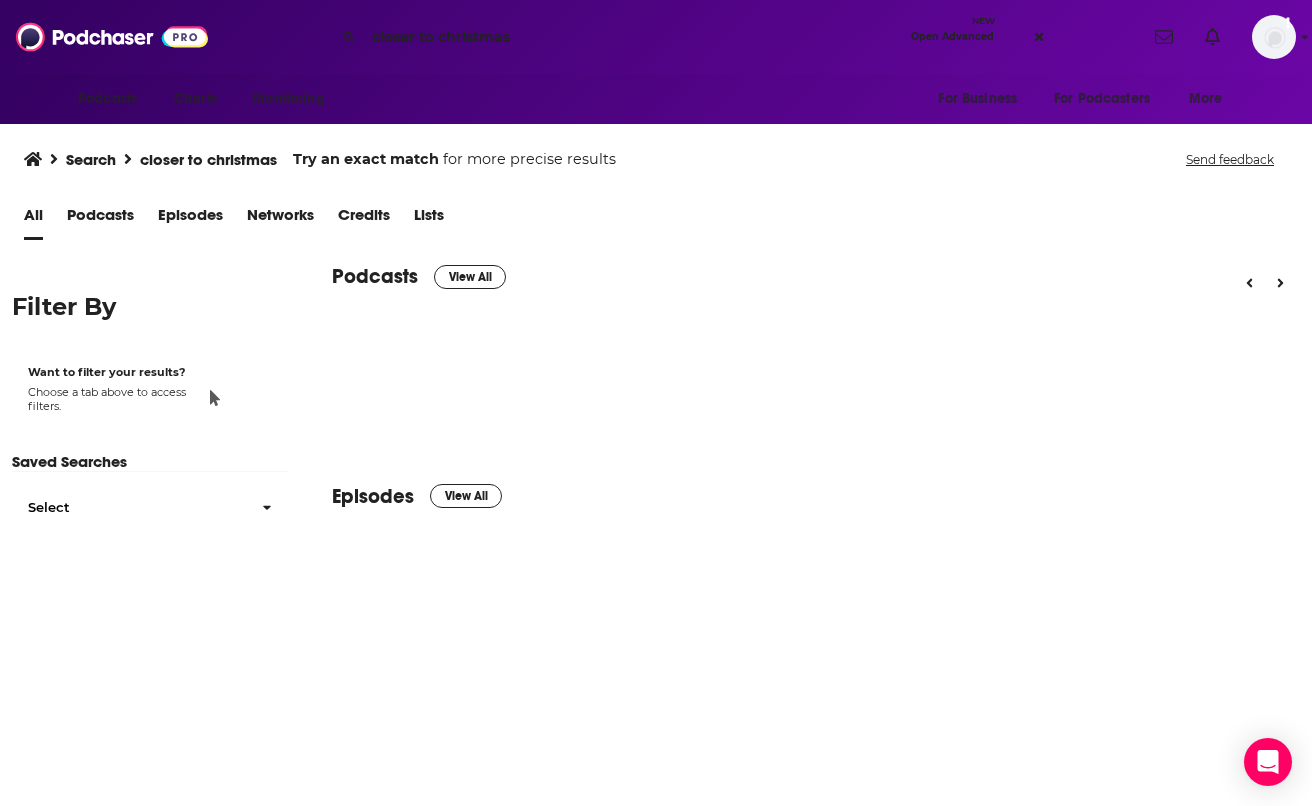 scroll, scrollTop: 0, scrollLeft: 0, axis: both 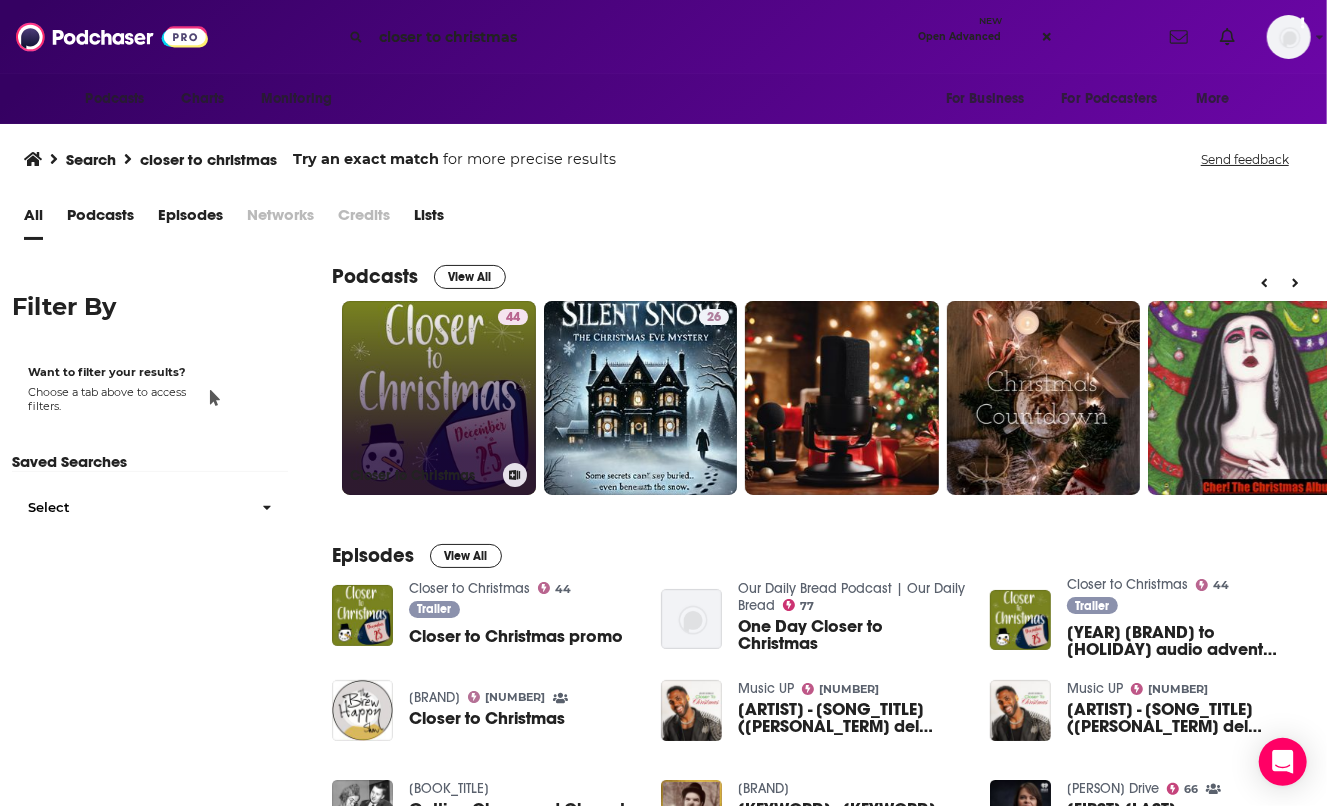 click on "44 Closer to Christmas" at bounding box center [439, 398] 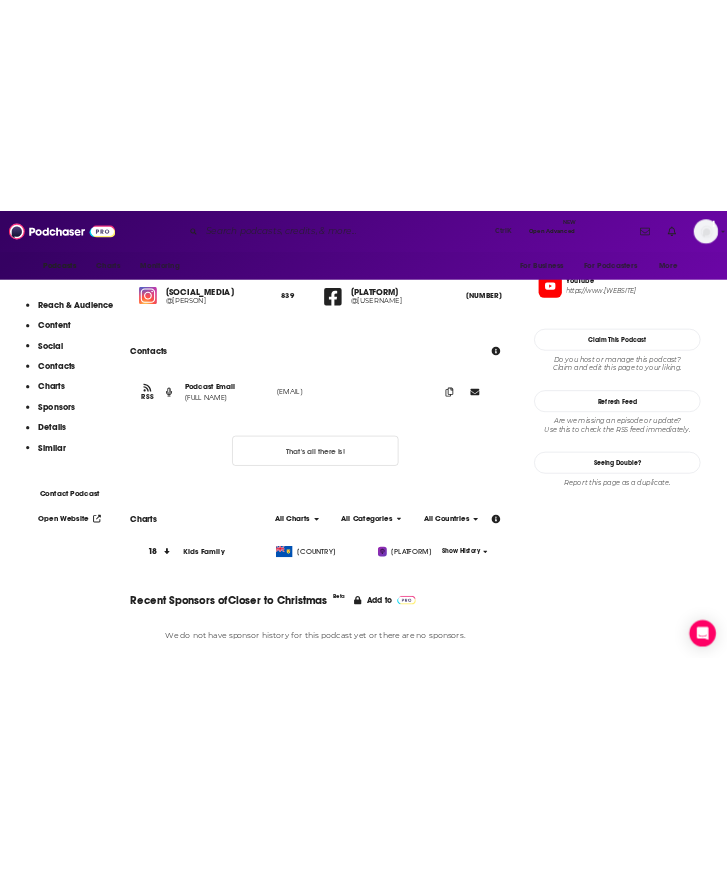 scroll, scrollTop: 1726, scrollLeft: 0, axis: vertical 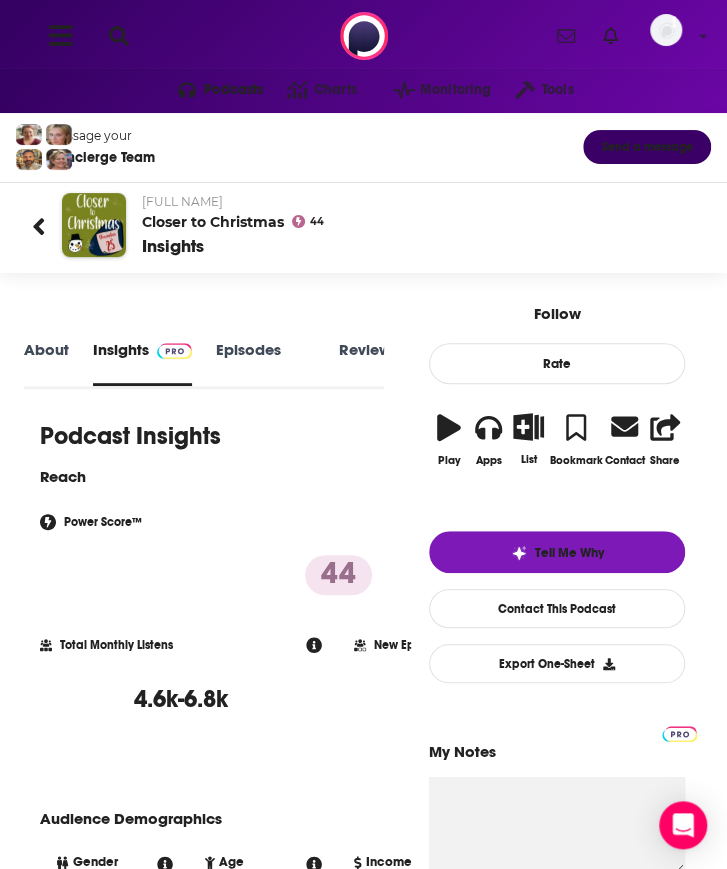click at bounding box center (119, 36) 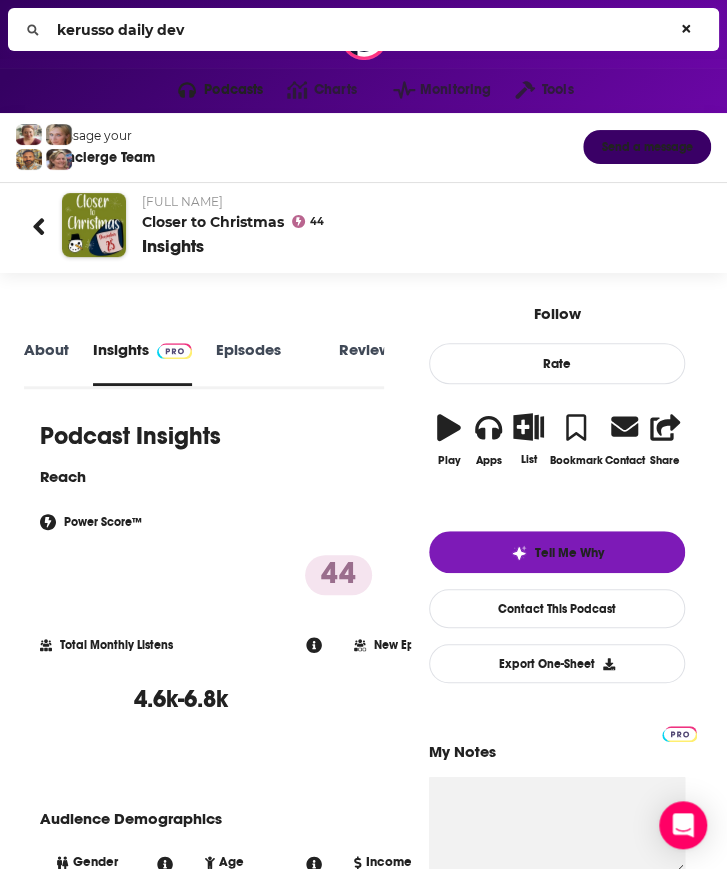 type on "kerusso daily devo" 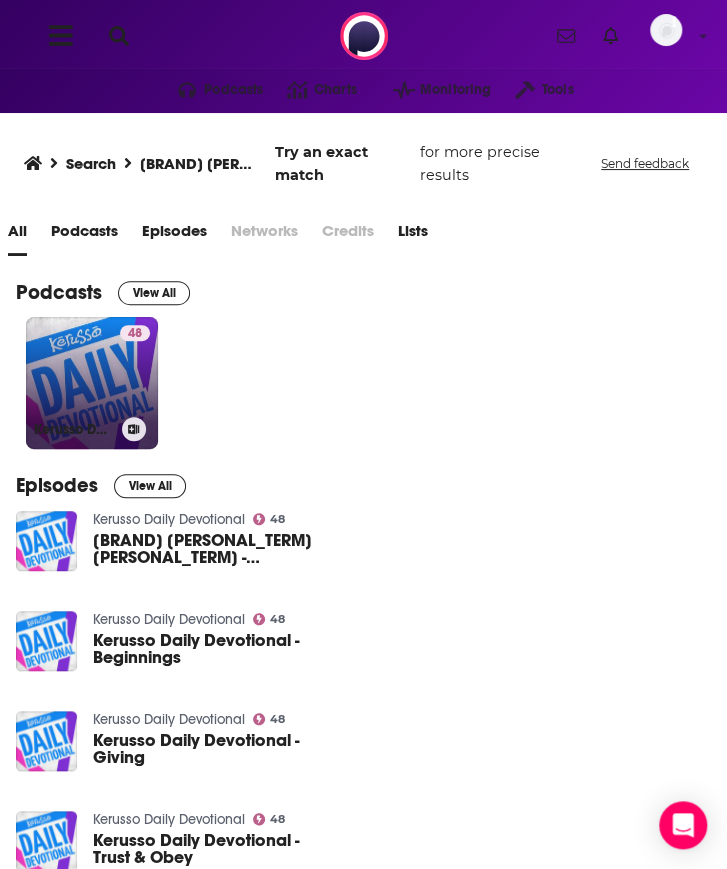 click on "48" at bounding box center [135, 371] 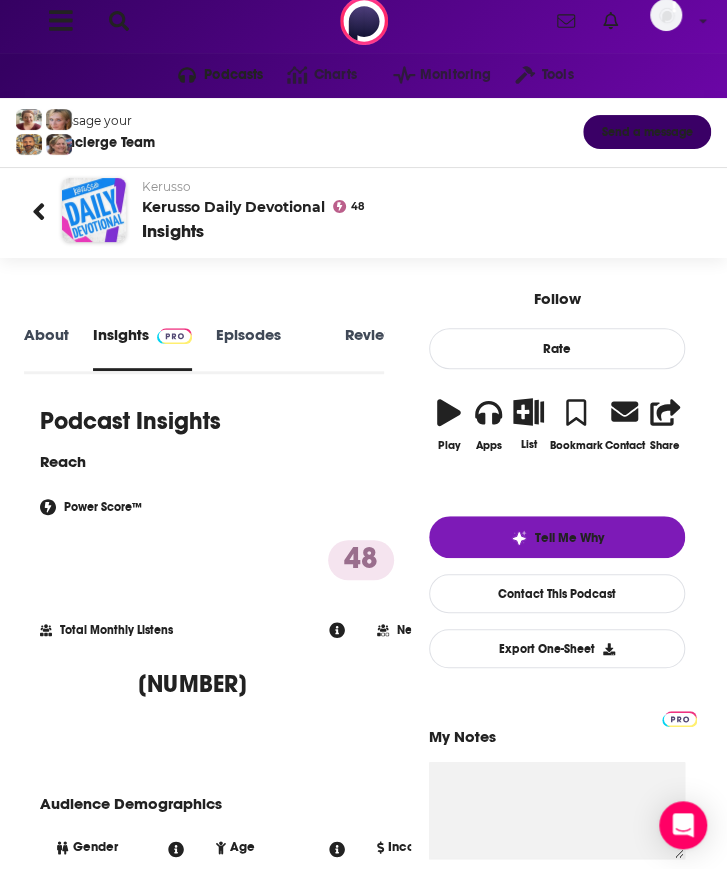 scroll, scrollTop: 0, scrollLeft: 0, axis: both 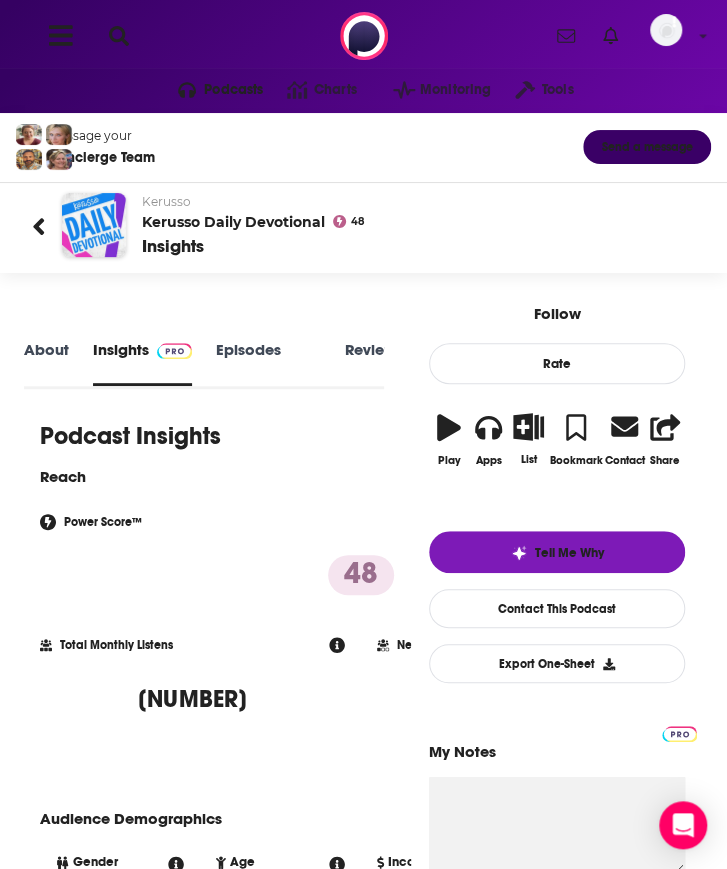 click at bounding box center [119, 36] 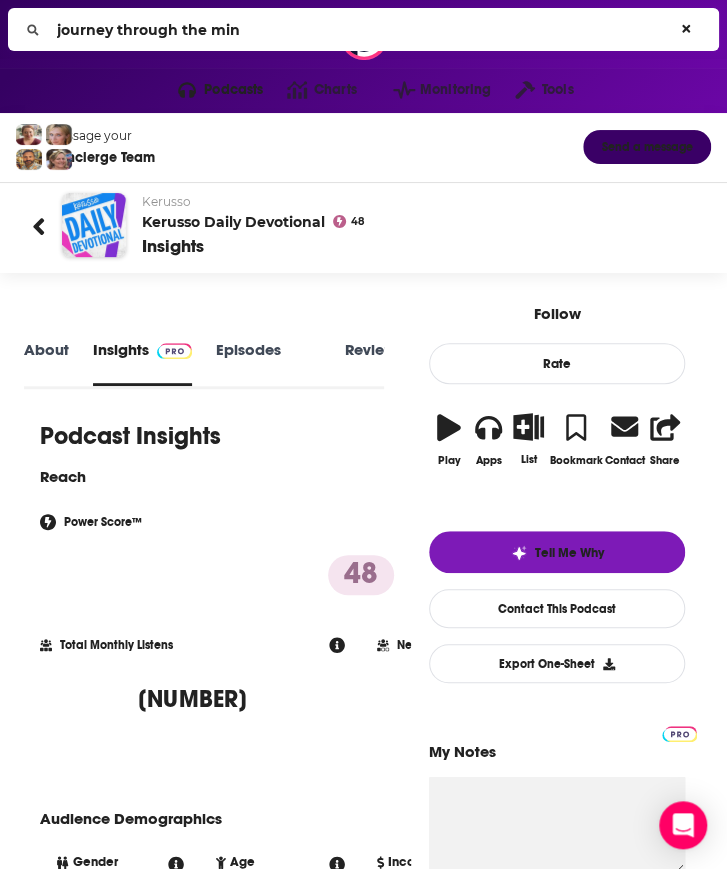 type on "journey through the mind" 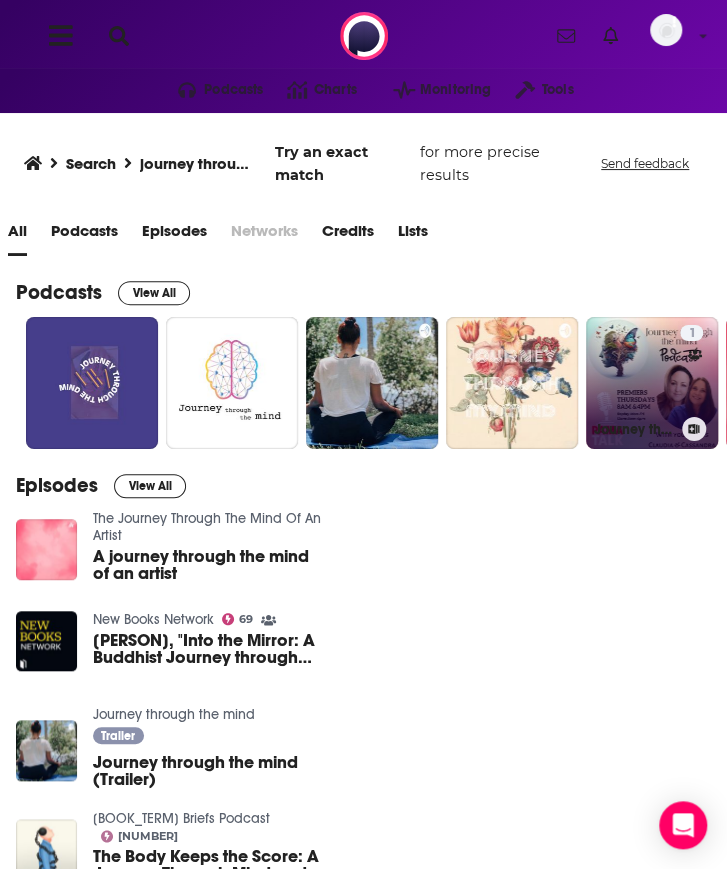 click on "1 Journey through the Mind with Claudia and Cassandra" at bounding box center (652, 383) 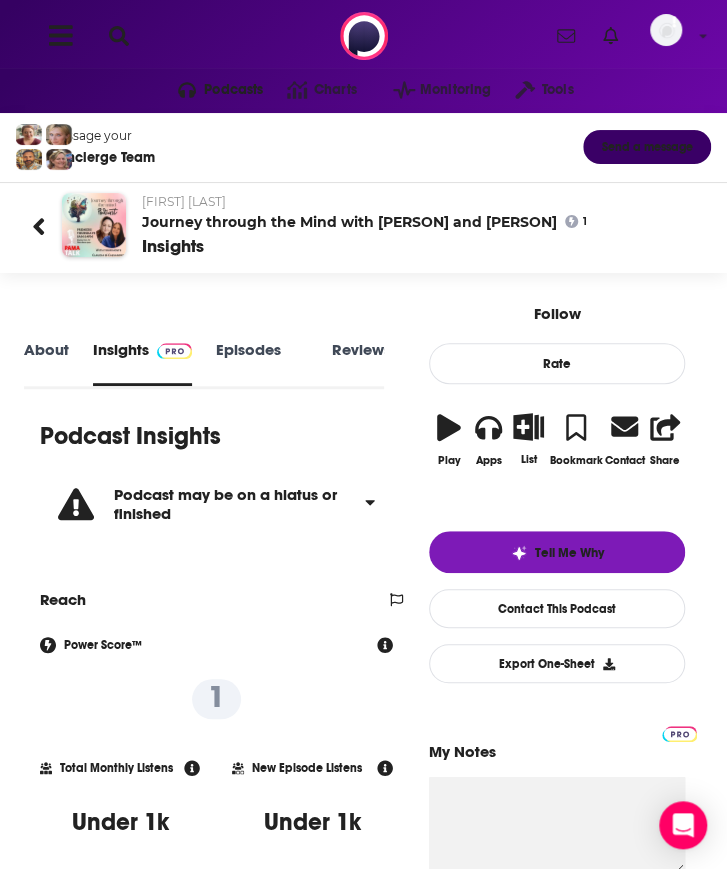 scroll, scrollTop: 2, scrollLeft: 0, axis: vertical 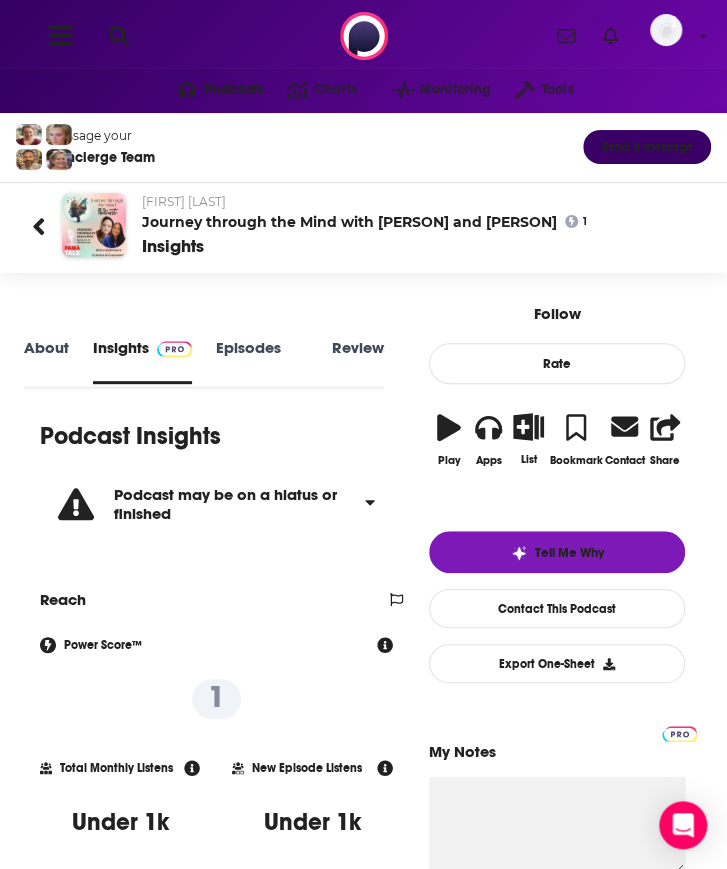 click at bounding box center [119, 36] 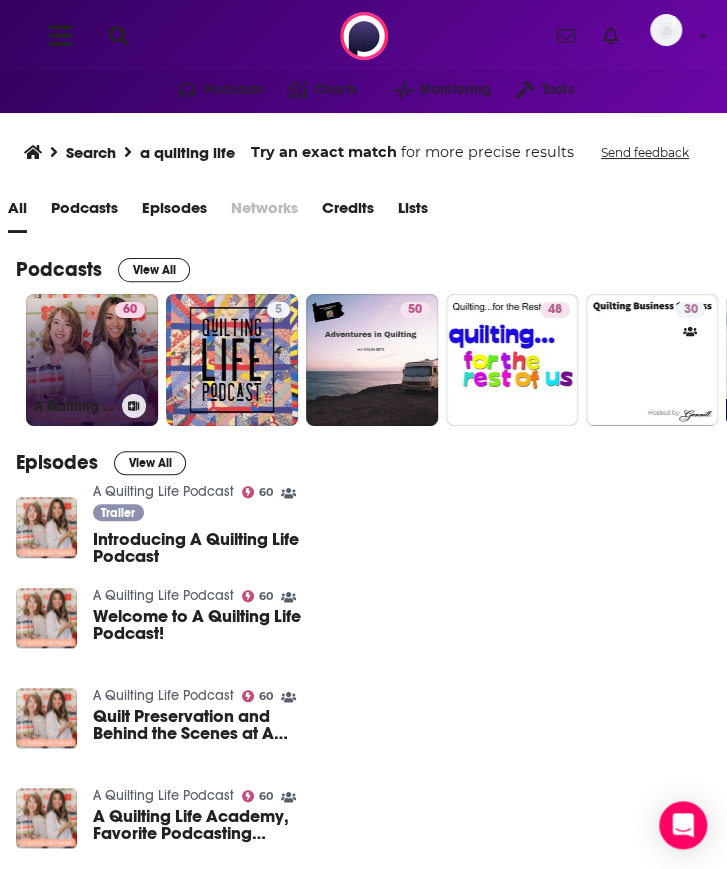 click on "[NUMBER] A Quilting Life Podcast" at bounding box center (92, 360) 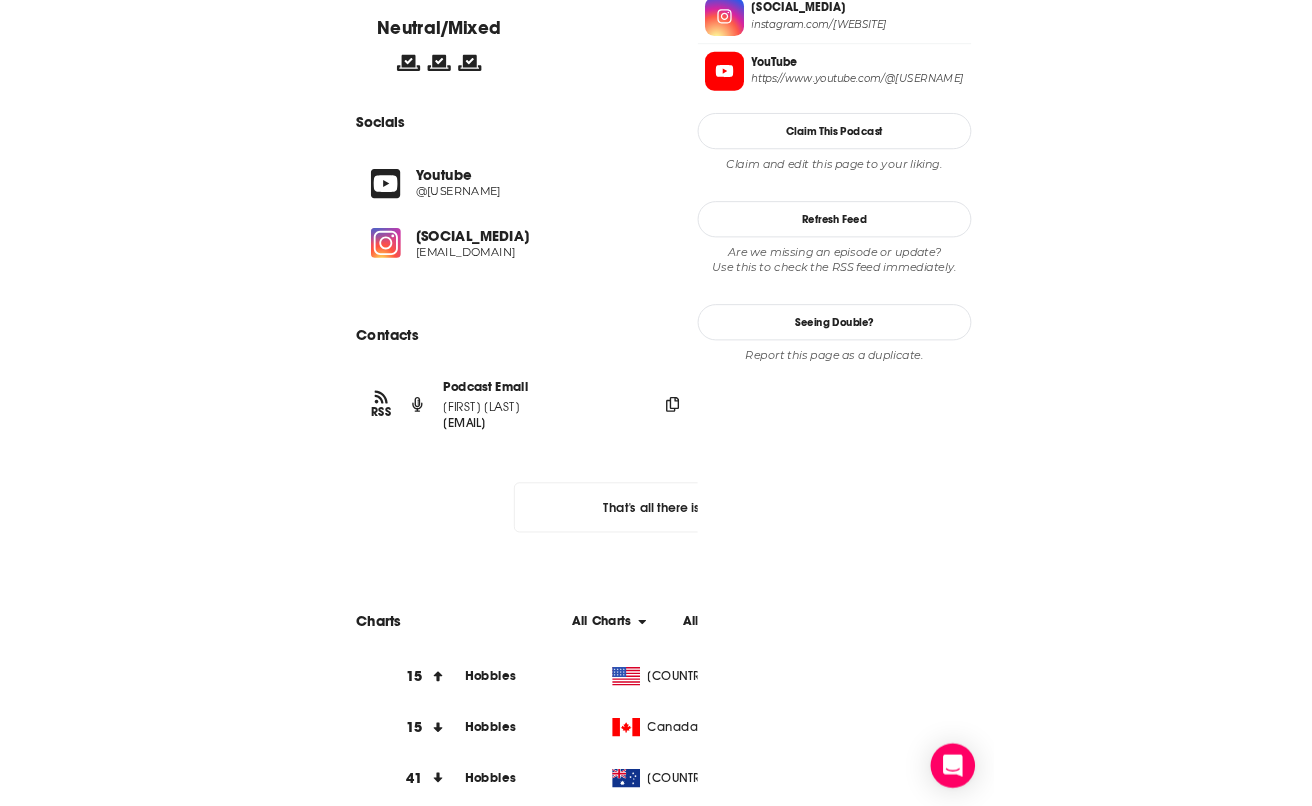 scroll, scrollTop: 1736, scrollLeft: 0, axis: vertical 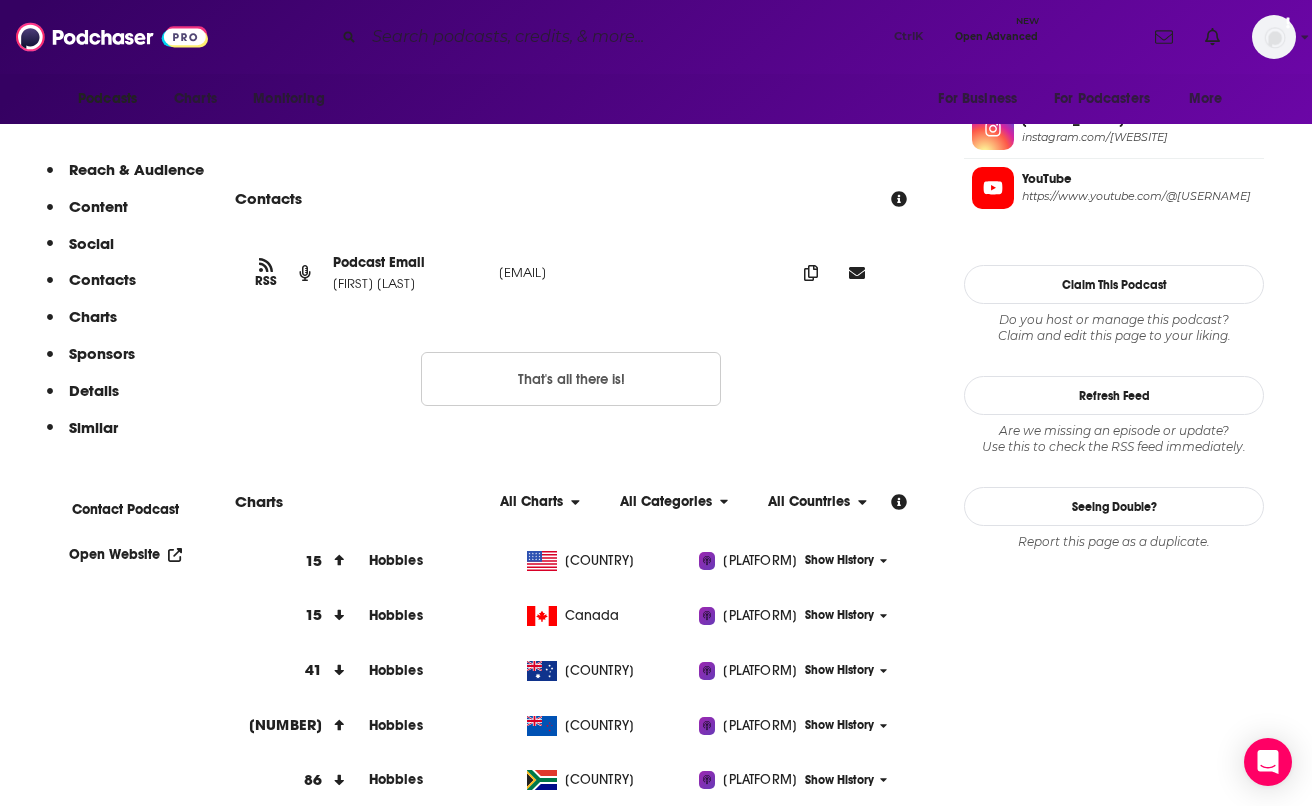 click on "Contacts" at bounding box center (571, 199) 